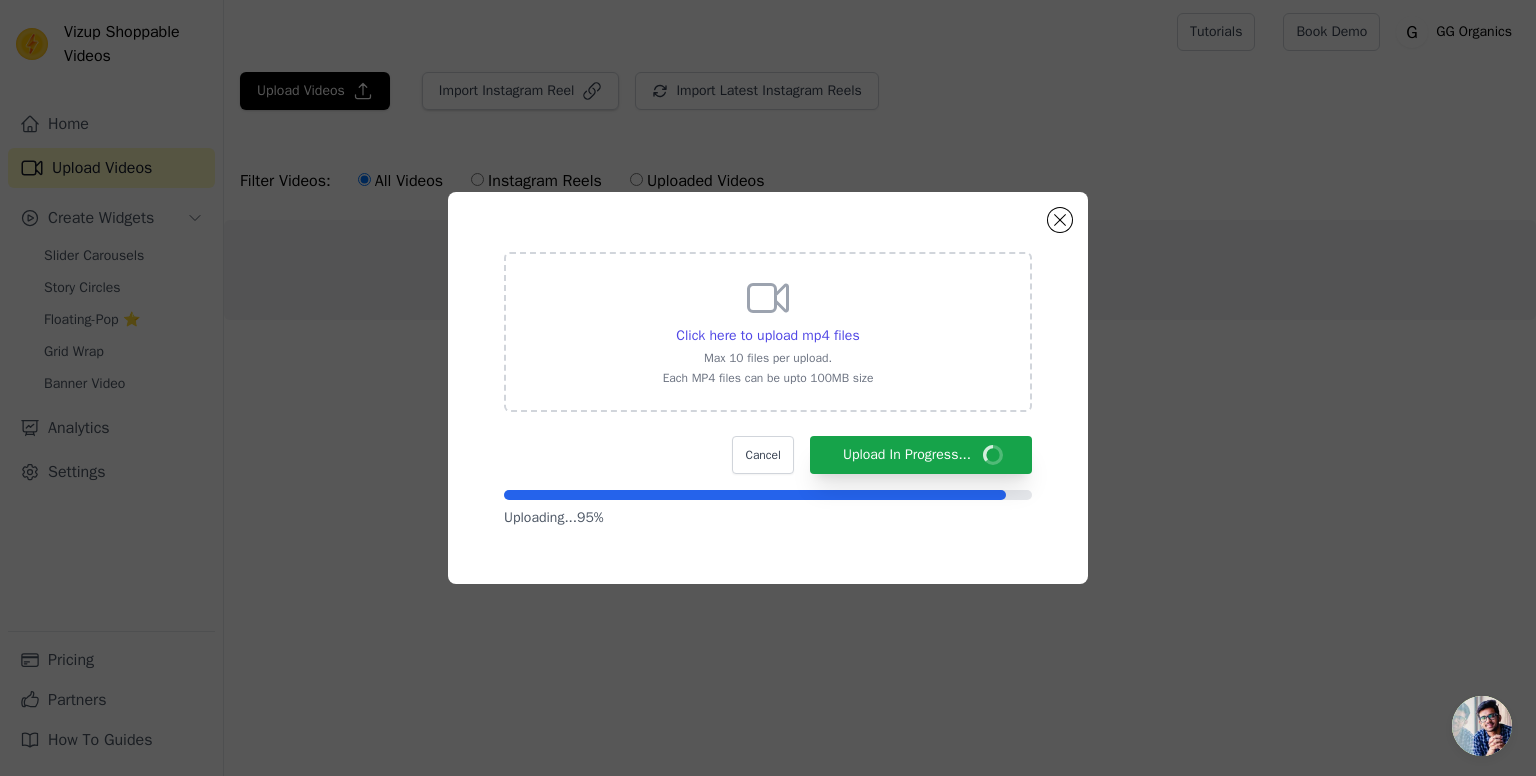 scroll, scrollTop: 0, scrollLeft: 0, axis: both 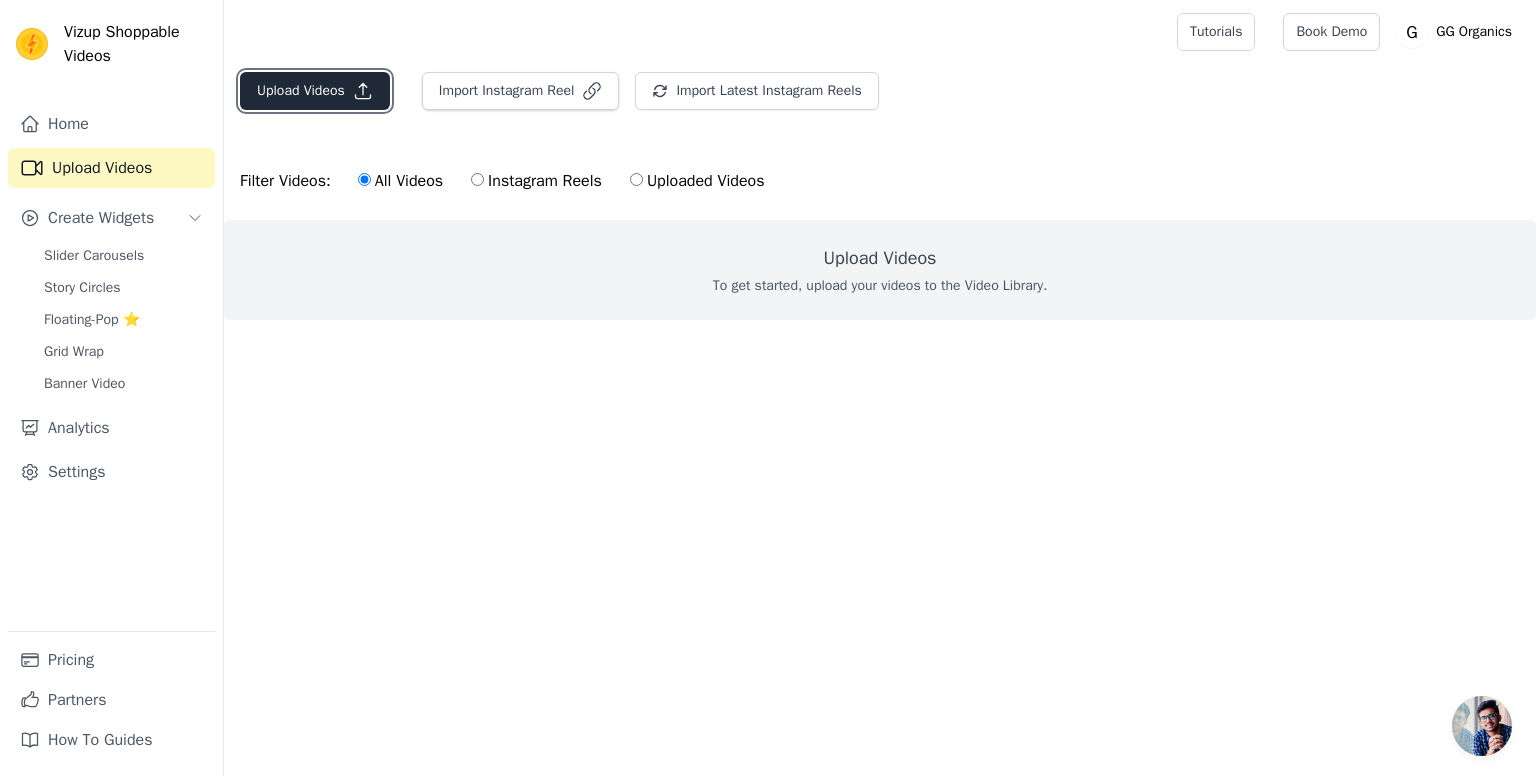 click on "Upload Videos" at bounding box center [315, 91] 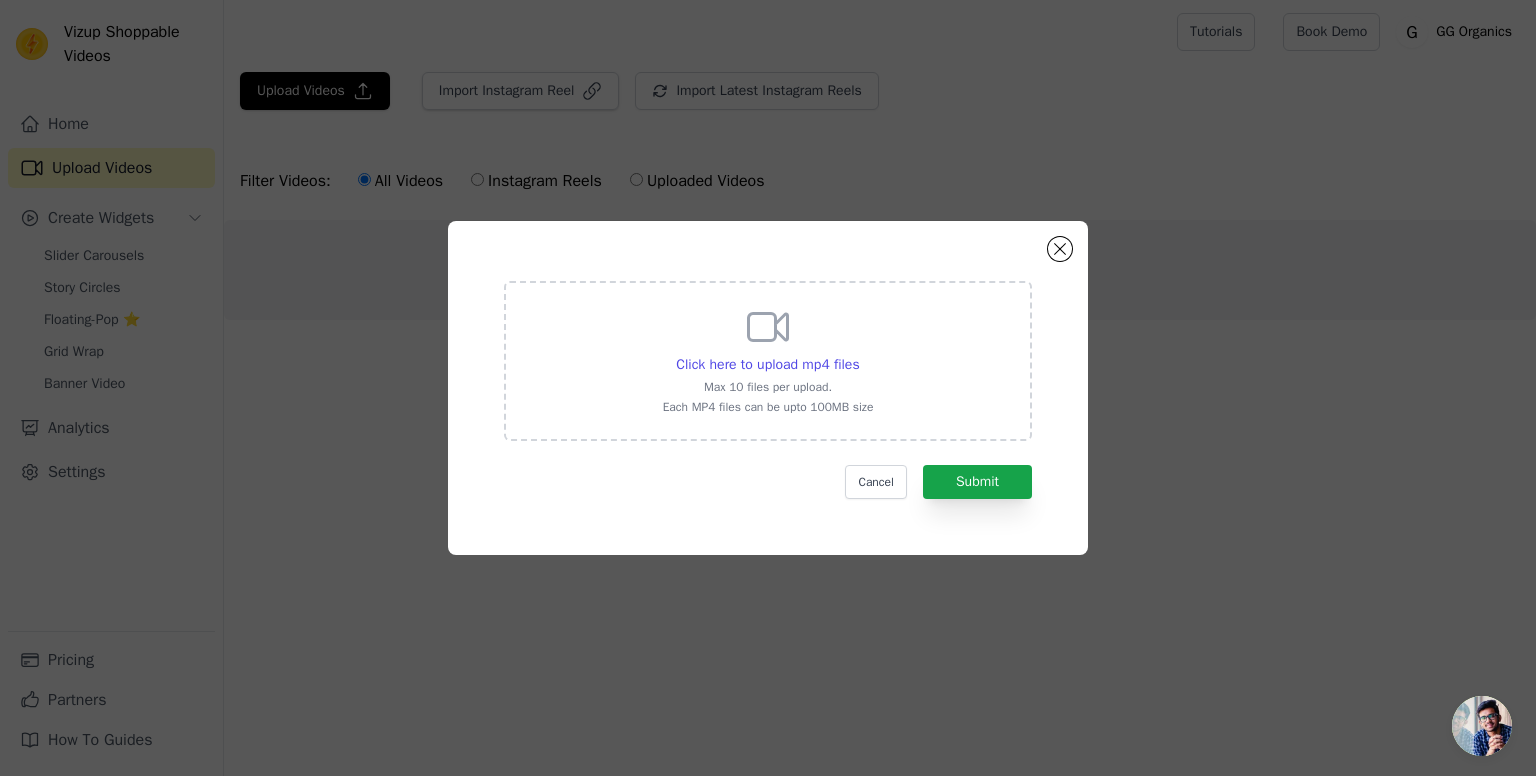 click on "Click here to upload mp4 files     Max 10 files per upload.   Each MP4 files can be upto 100MB size" at bounding box center (768, 359) 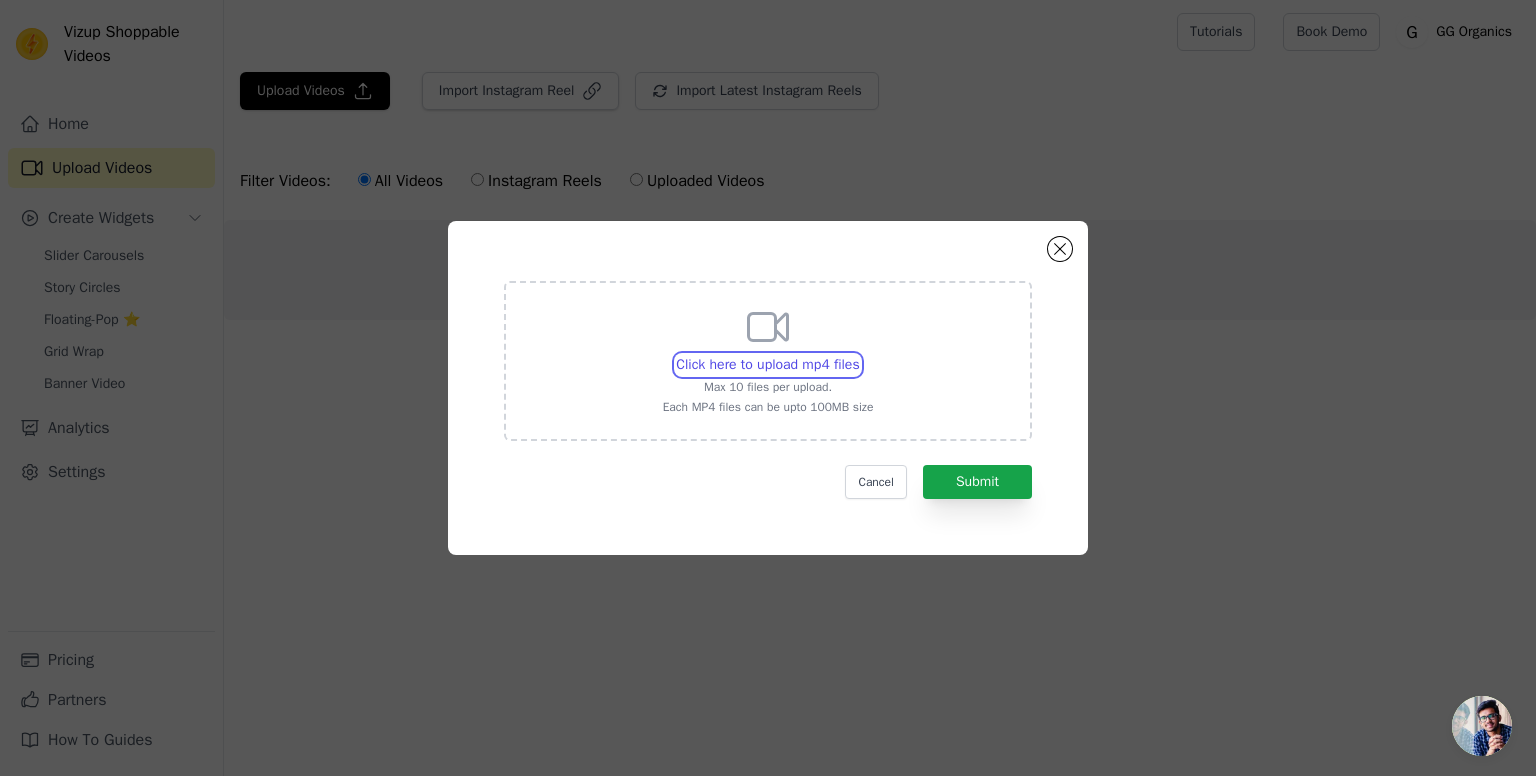 click on "Click here to upload mp4 files     Max 10 files per upload.   Each MP4 files can be upto 100MB size" at bounding box center [859, 354] 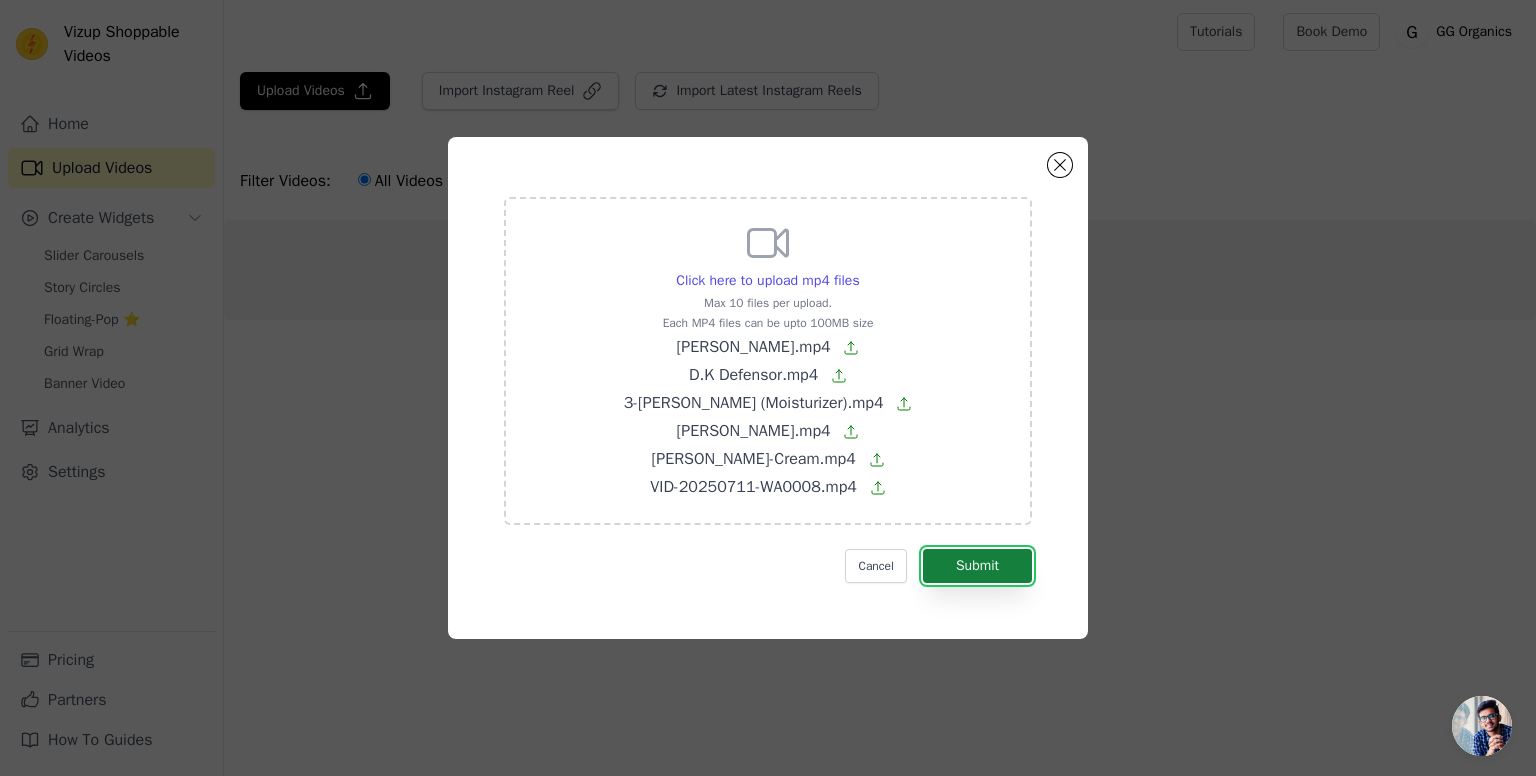 click on "Submit" at bounding box center (977, 566) 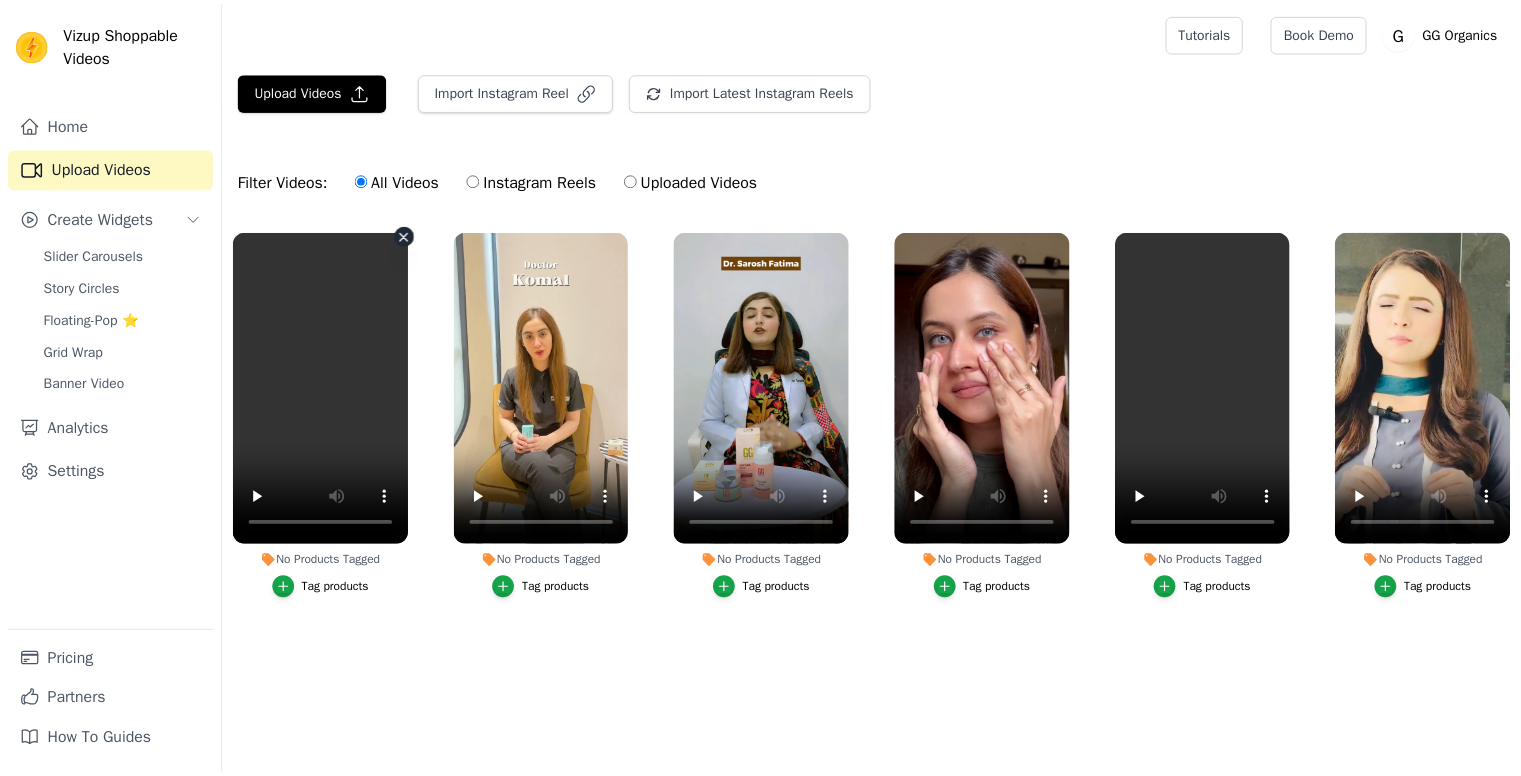 scroll, scrollTop: 0, scrollLeft: 0, axis: both 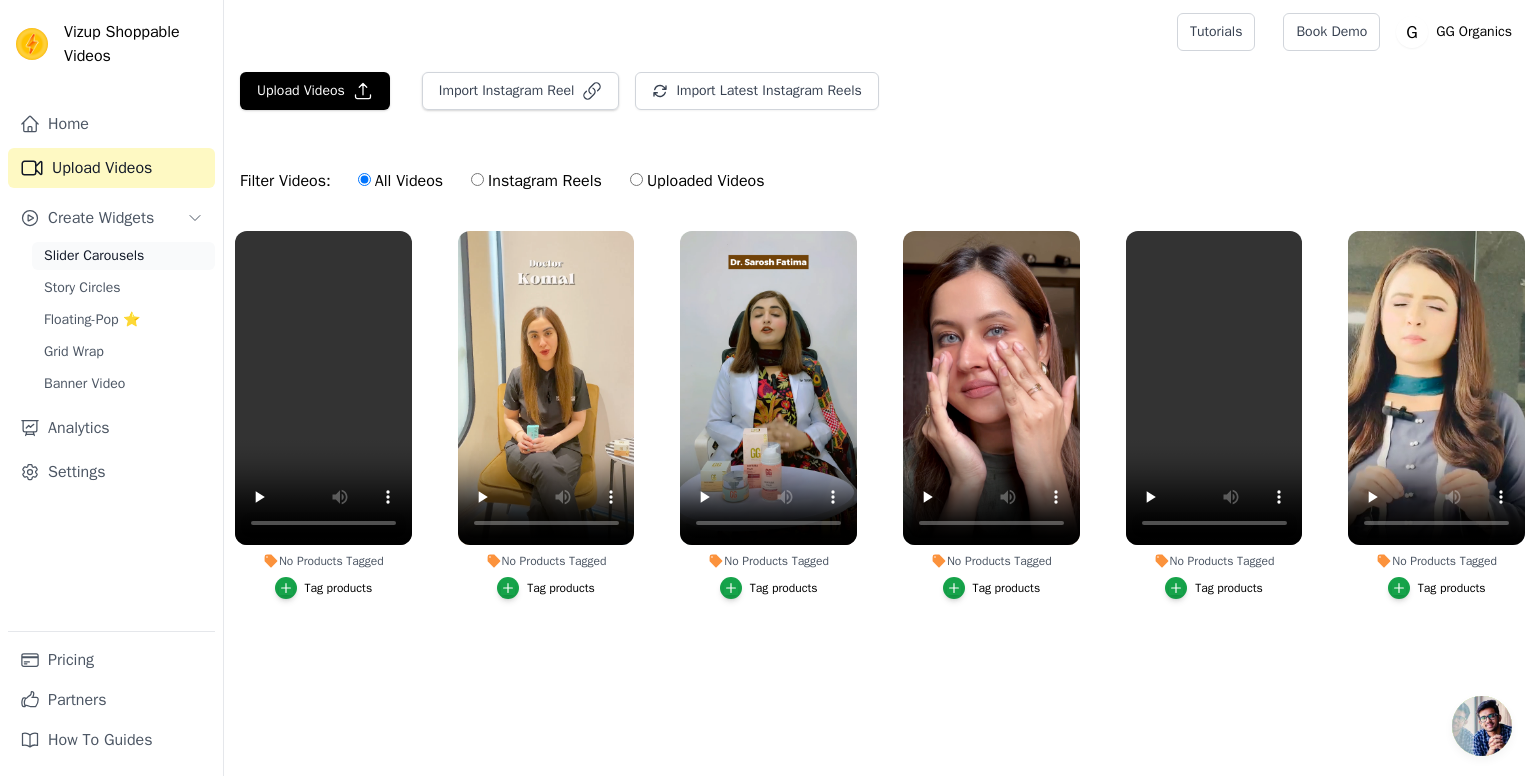click on "Slider Carousels" at bounding box center [94, 256] 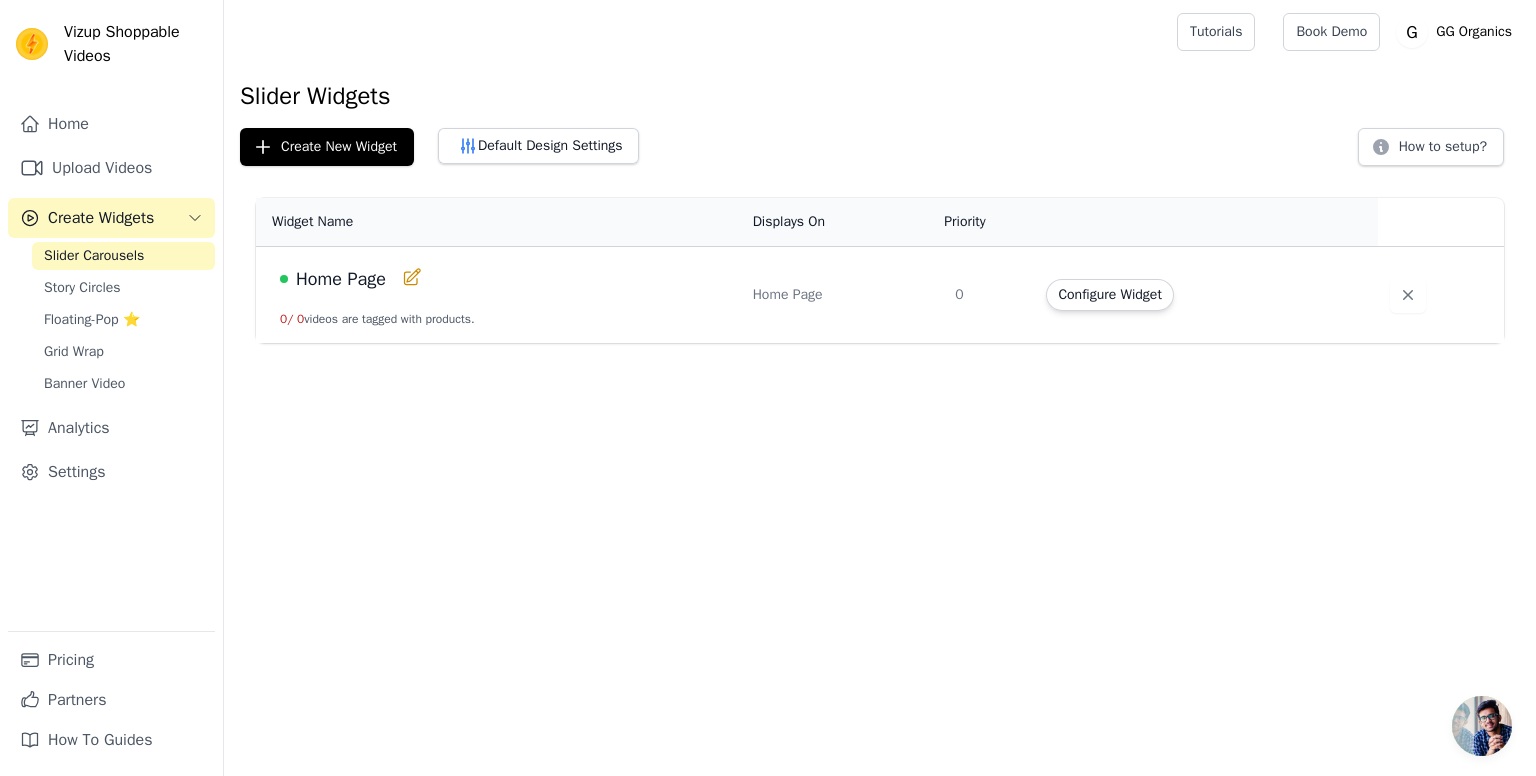 click on "0  /   0  videos are tagged with products." at bounding box center [377, 319] 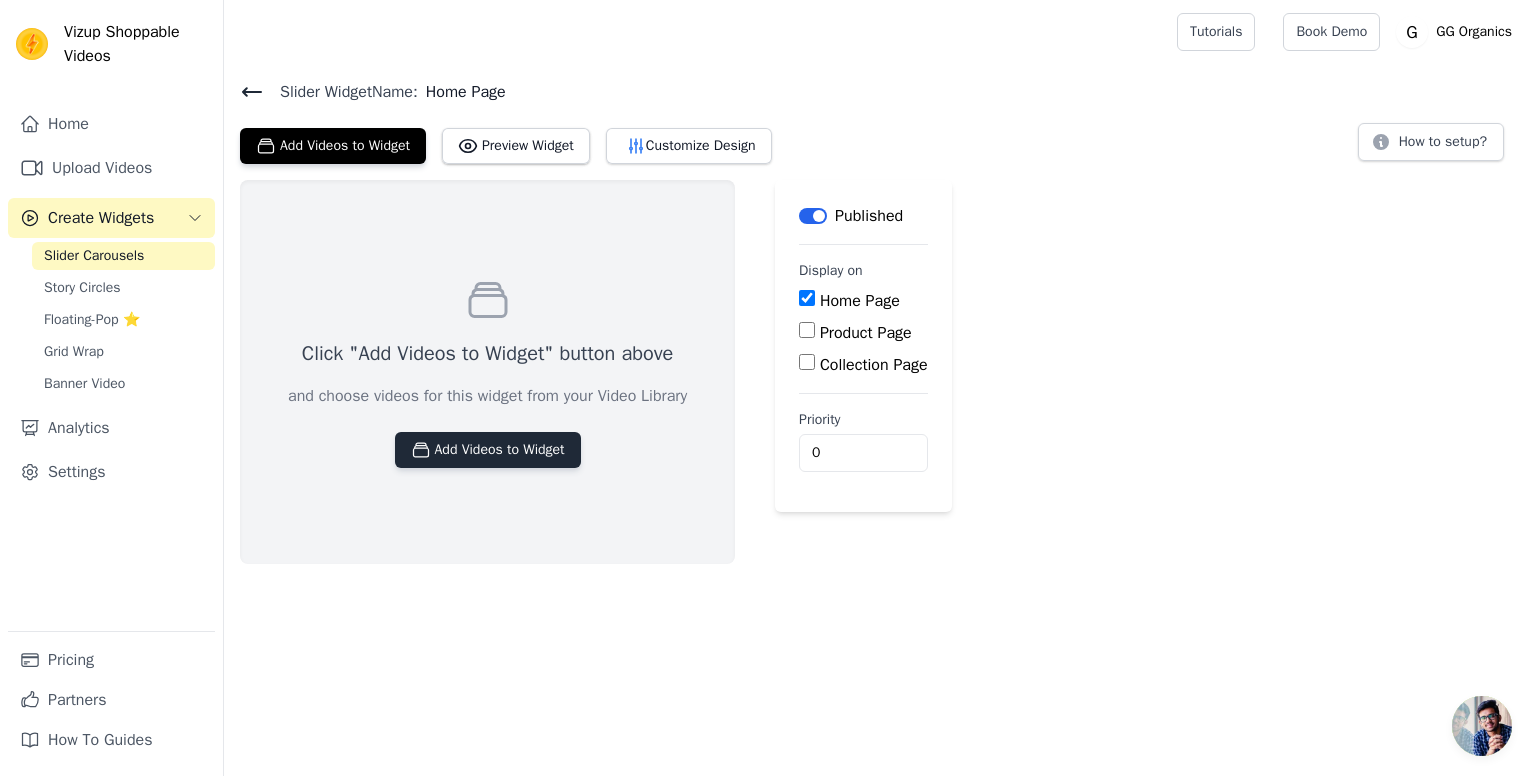 click on "Add Videos to Widget" at bounding box center (488, 450) 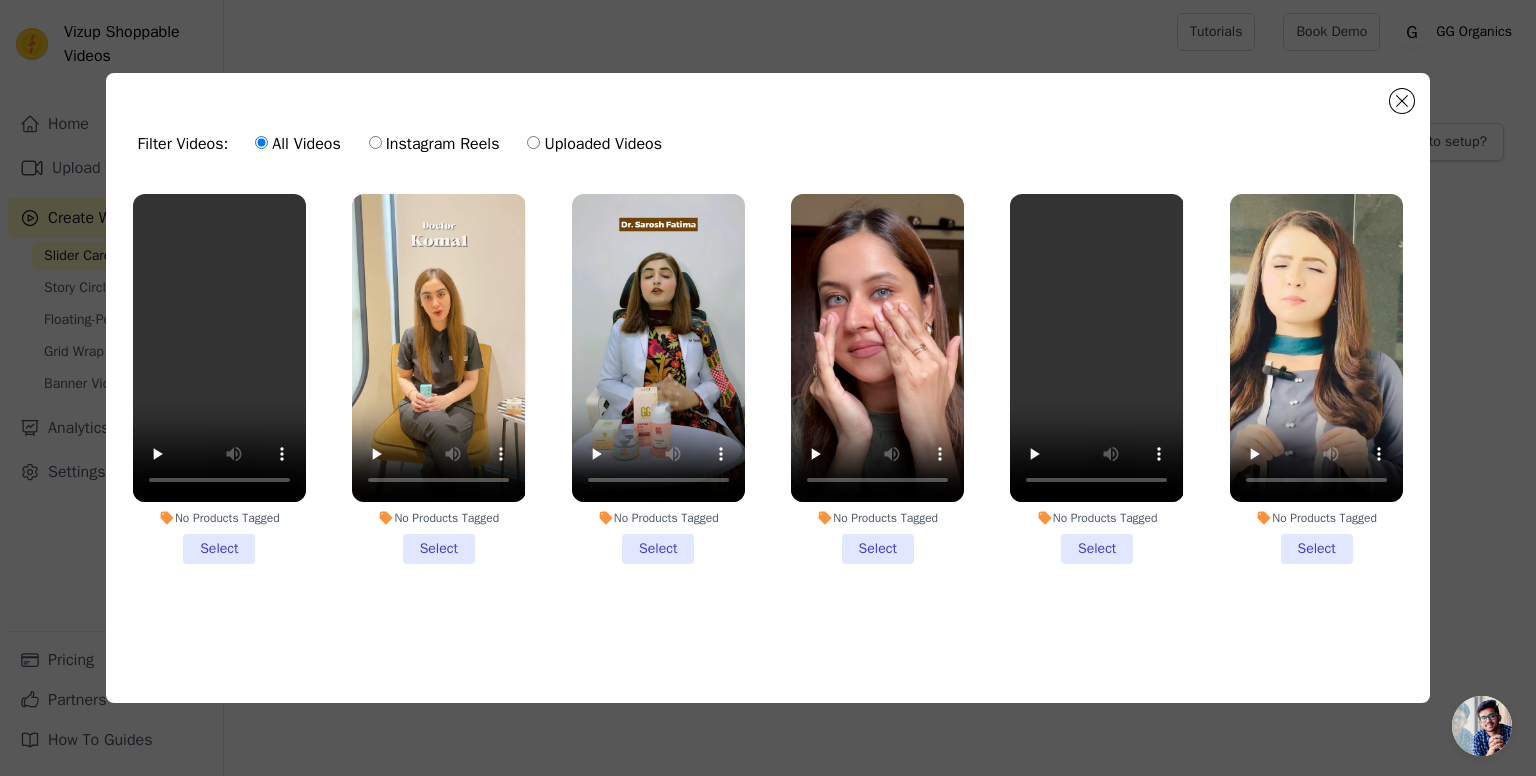 click on "No Products Tagged     Select" at bounding box center [219, 379] 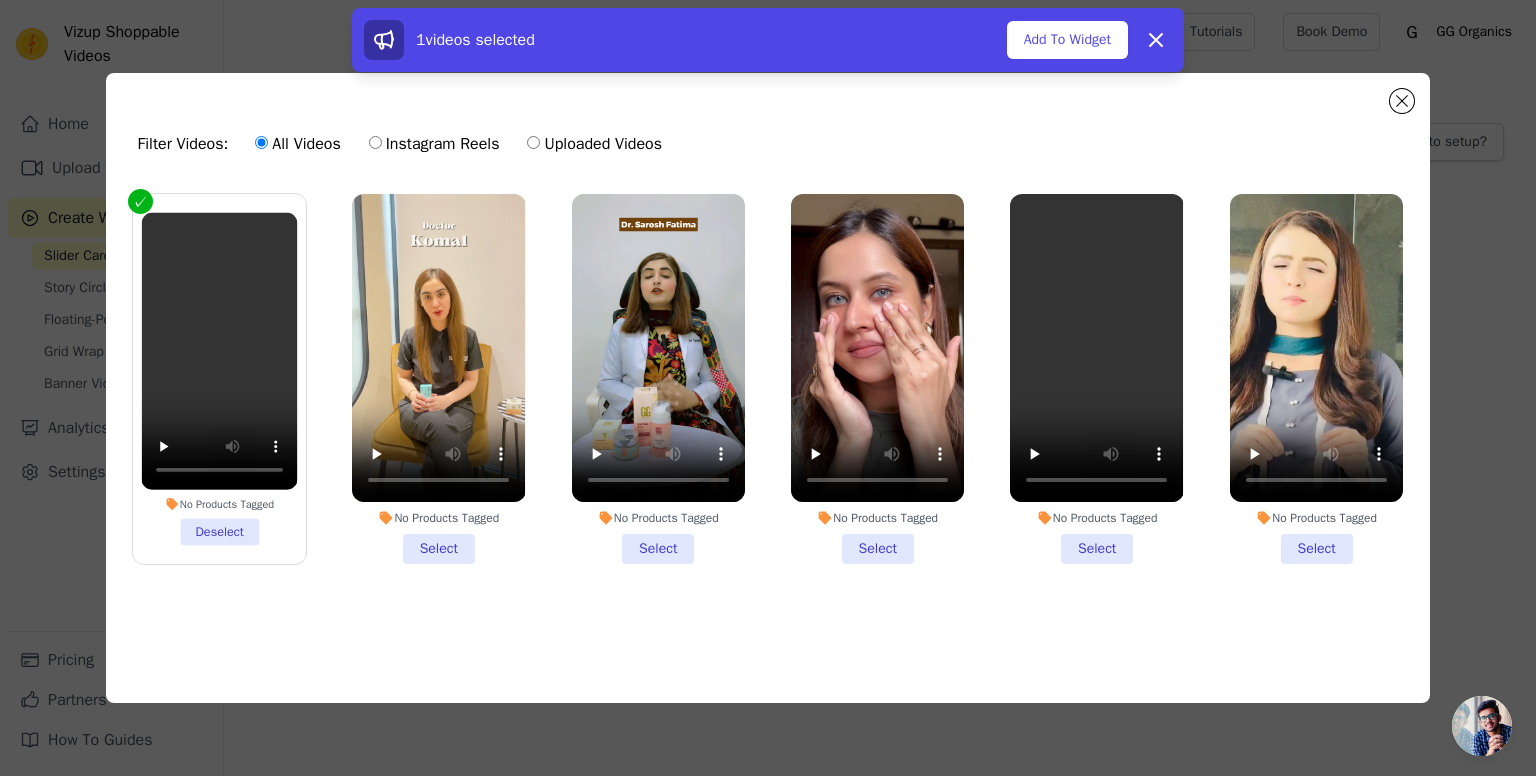 click on "No Products Tagged     Select" at bounding box center [438, 379] 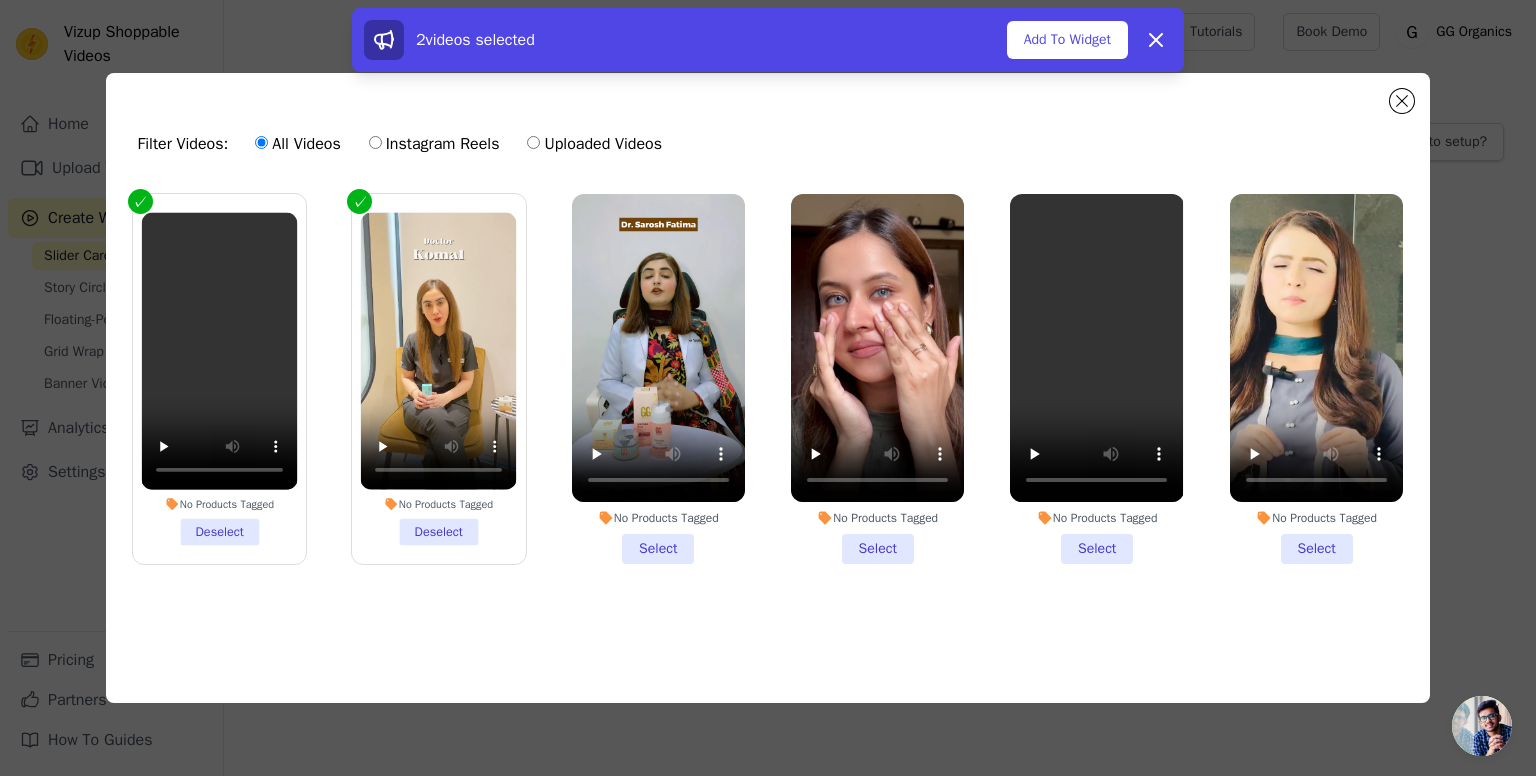 click on "No Products Tagged     Select" at bounding box center (658, 379) 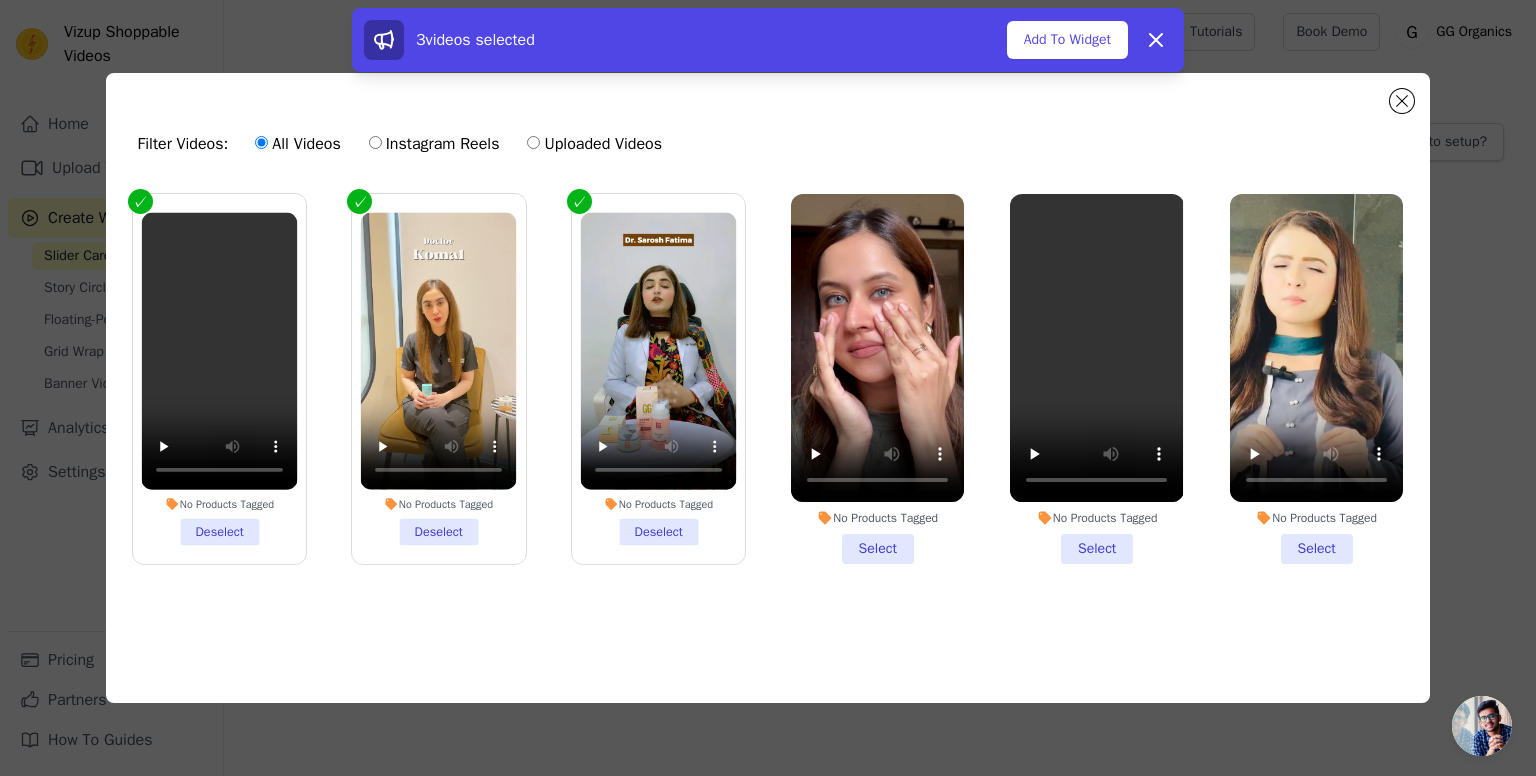 click on "No Products Tagged     Select" at bounding box center (877, 379) 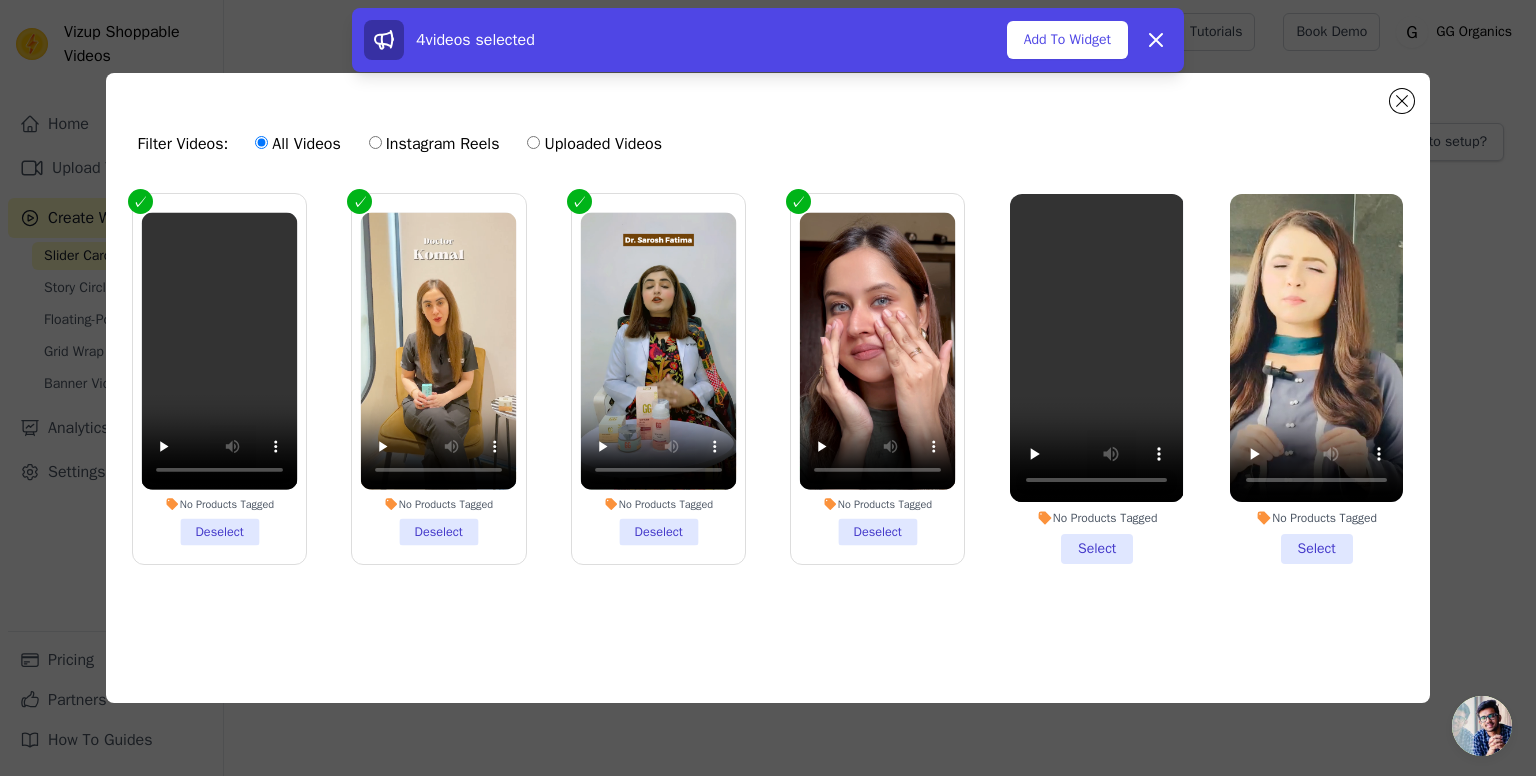 click on "No Products Tagged     Select" at bounding box center (1096, 379) 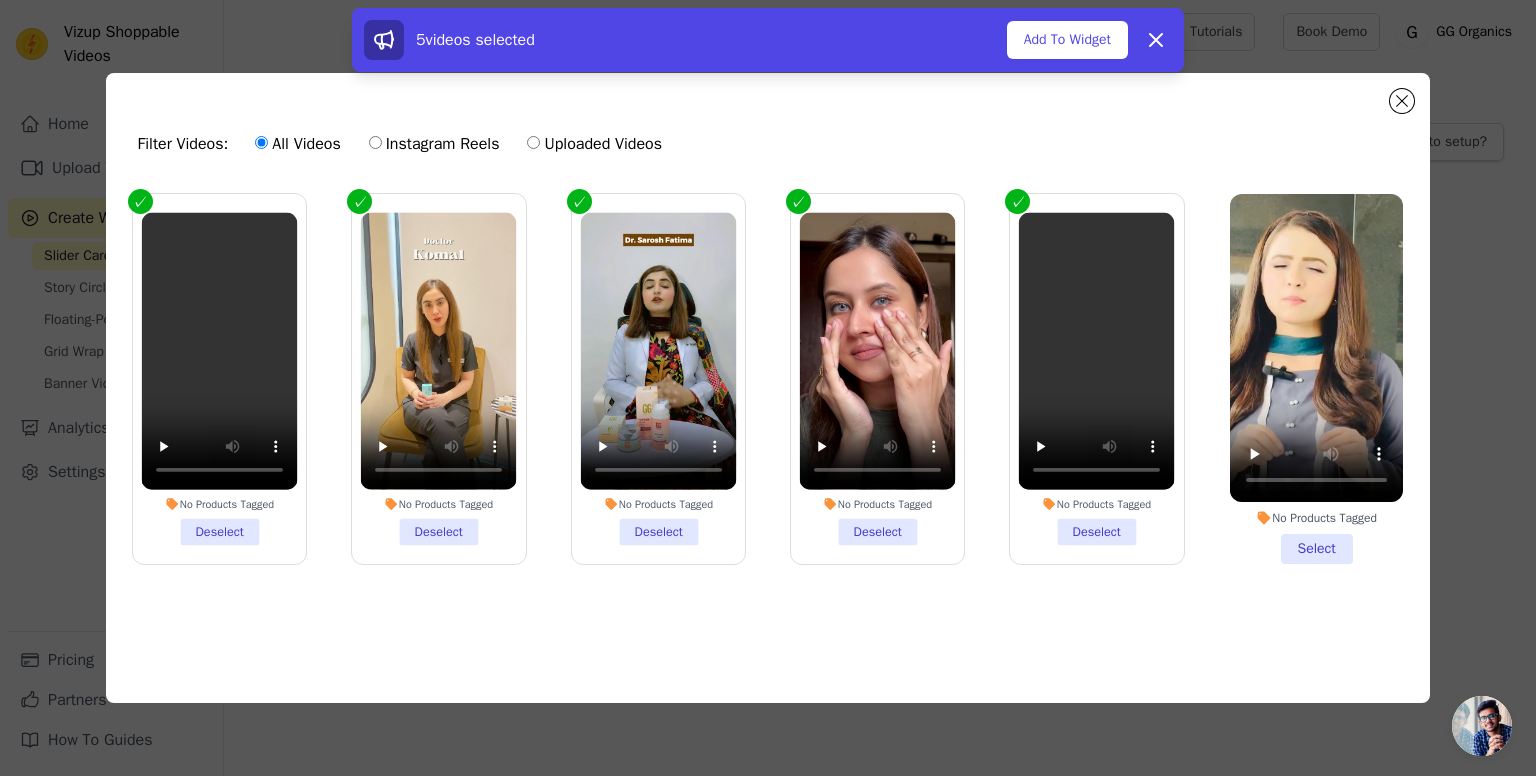 click on "No Products Tagged     Select" at bounding box center (1316, 379) 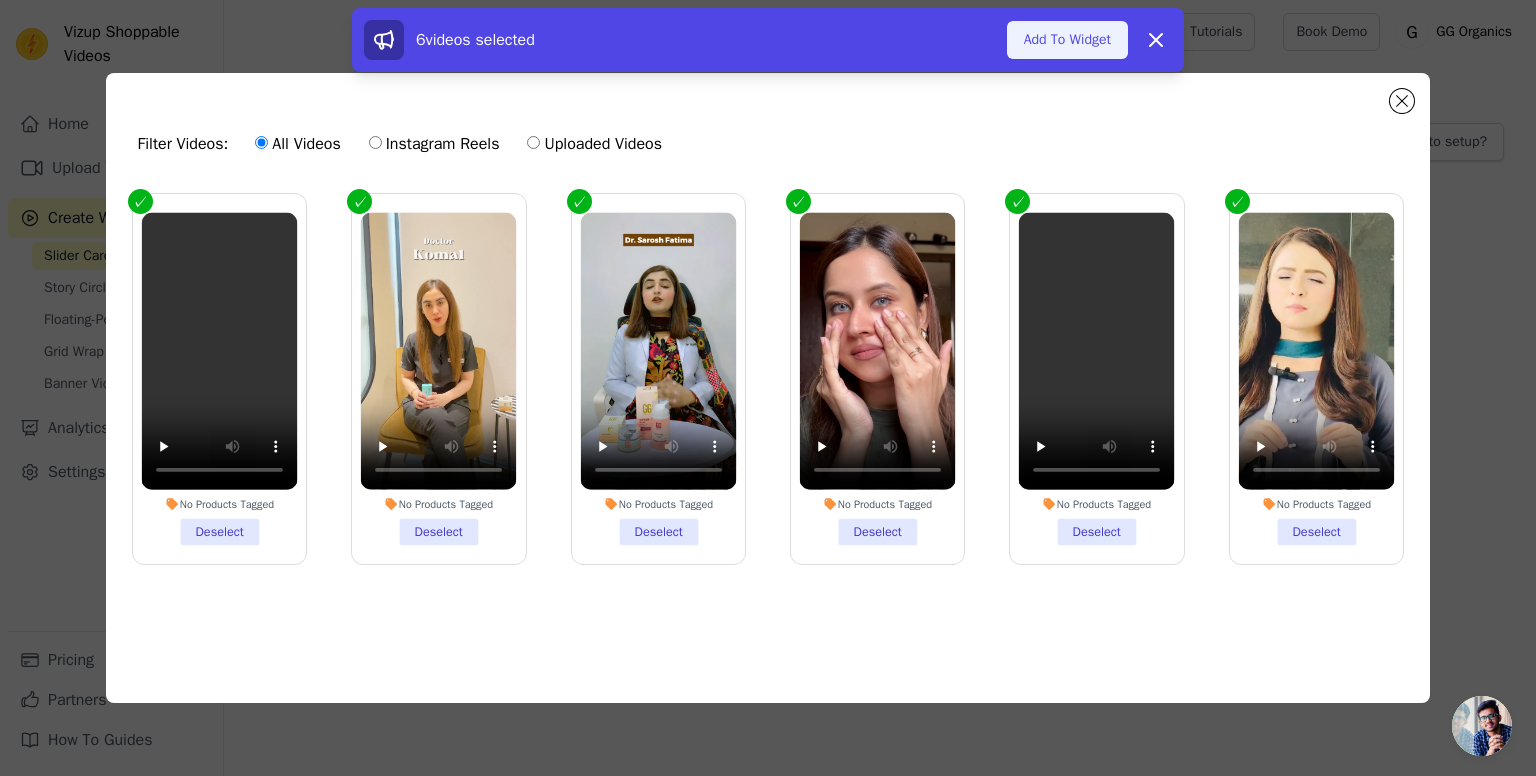 click on "Add To Widget" at bounding box center (1067, 40) 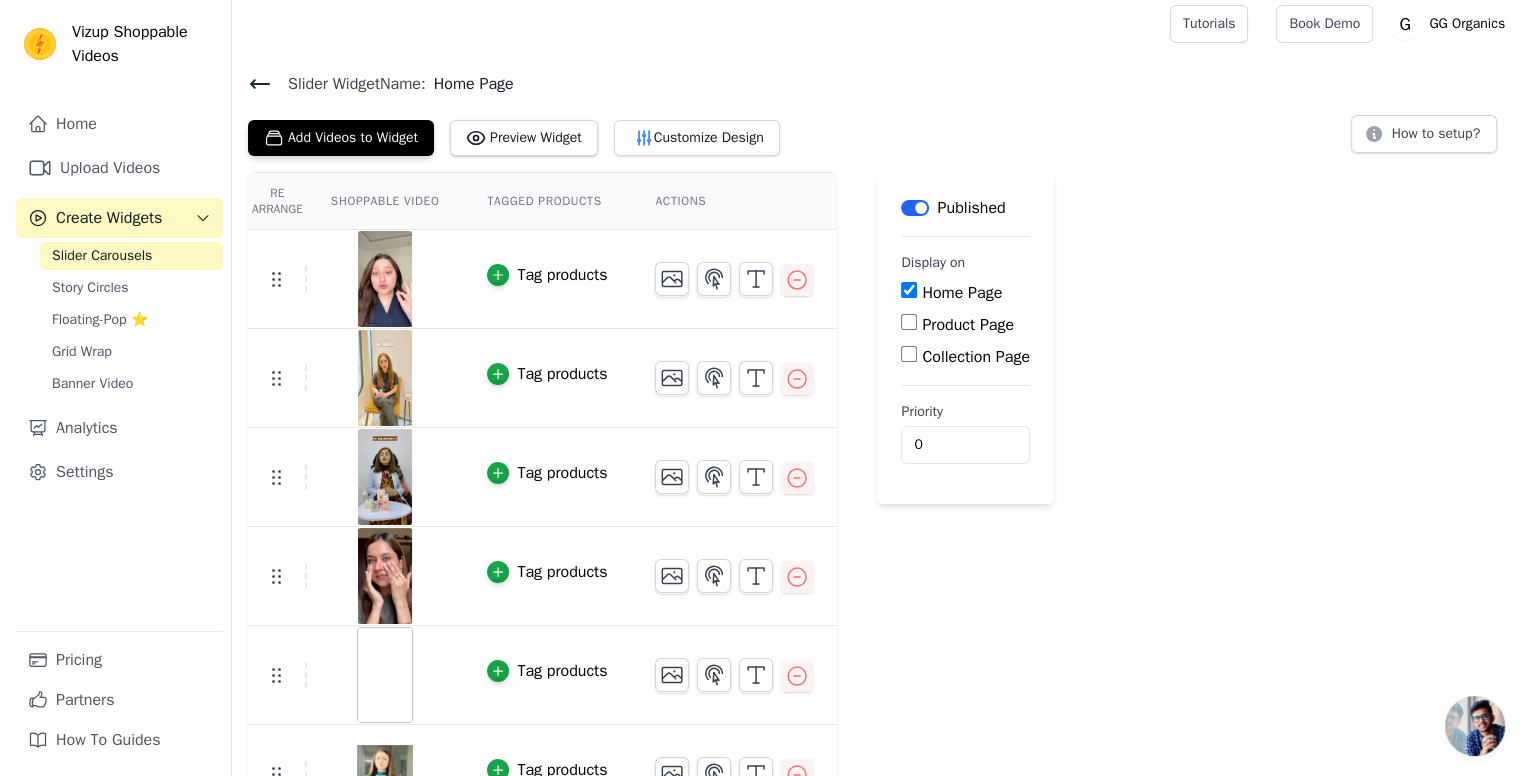 scroll, scrollTop: 0, scrollLeft: 0, axis: both 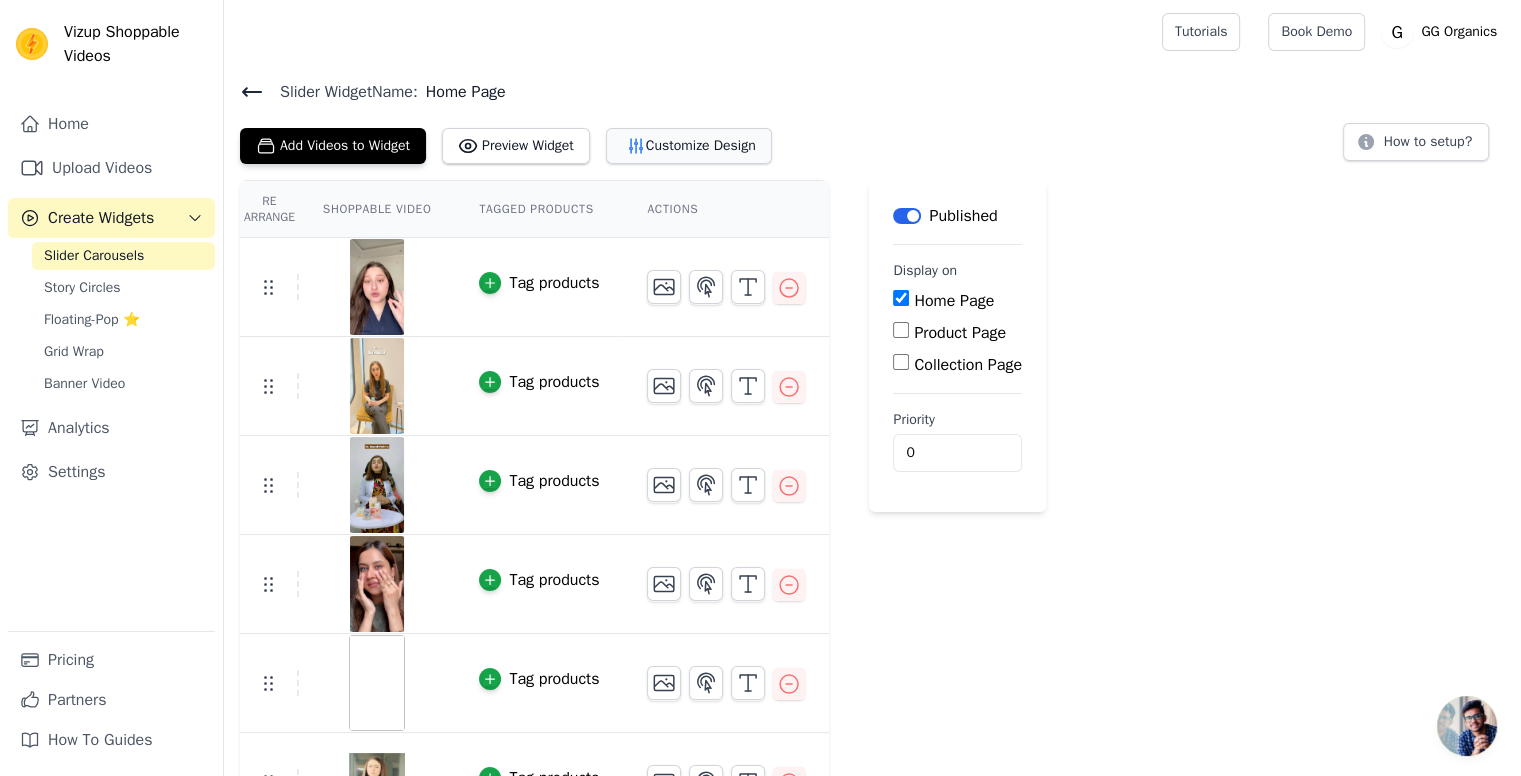 click on "Customize Design" at bounding box center [689, 146] 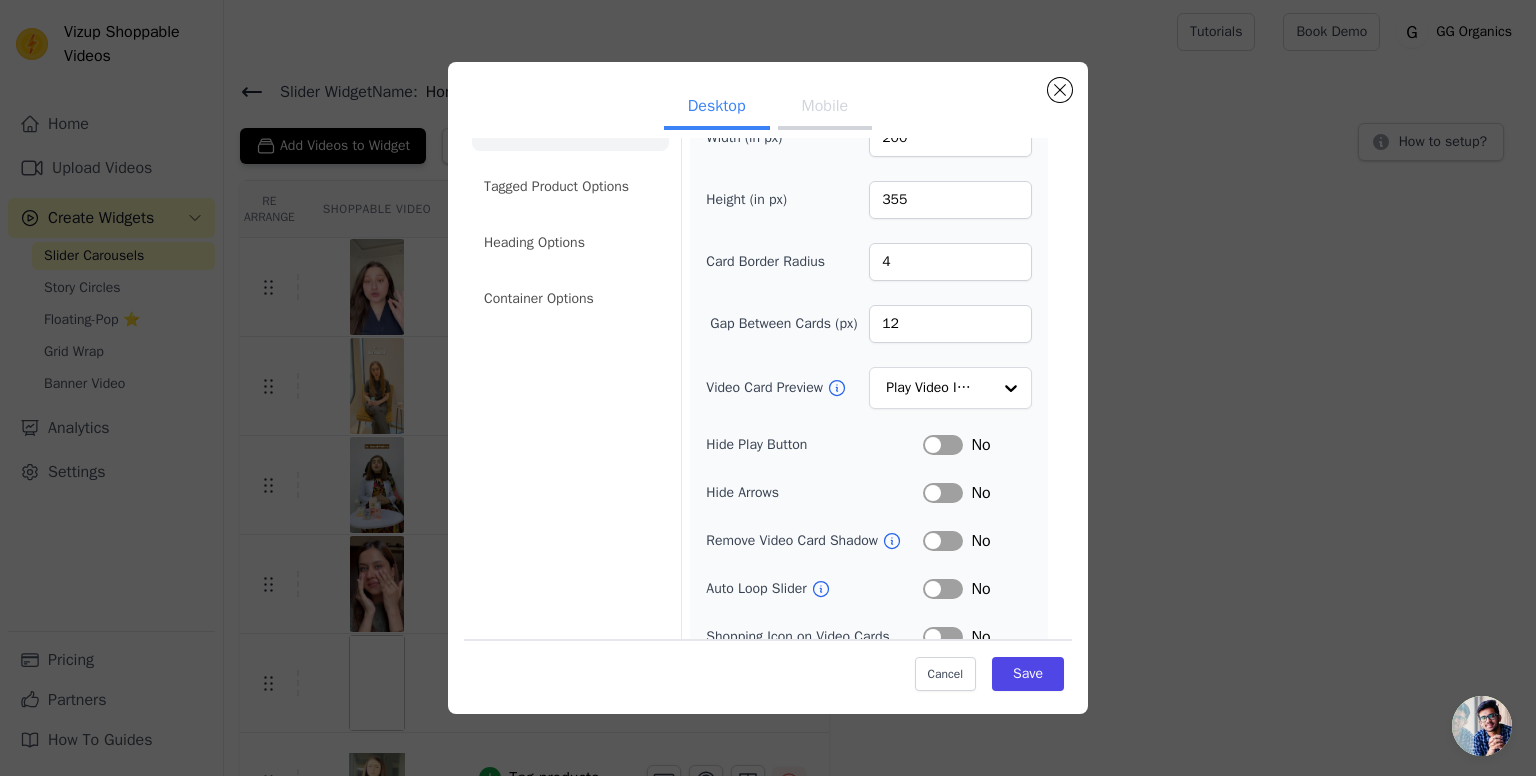 scroll, scrollTop: 64, scrollLeft: 0, axis: vertical 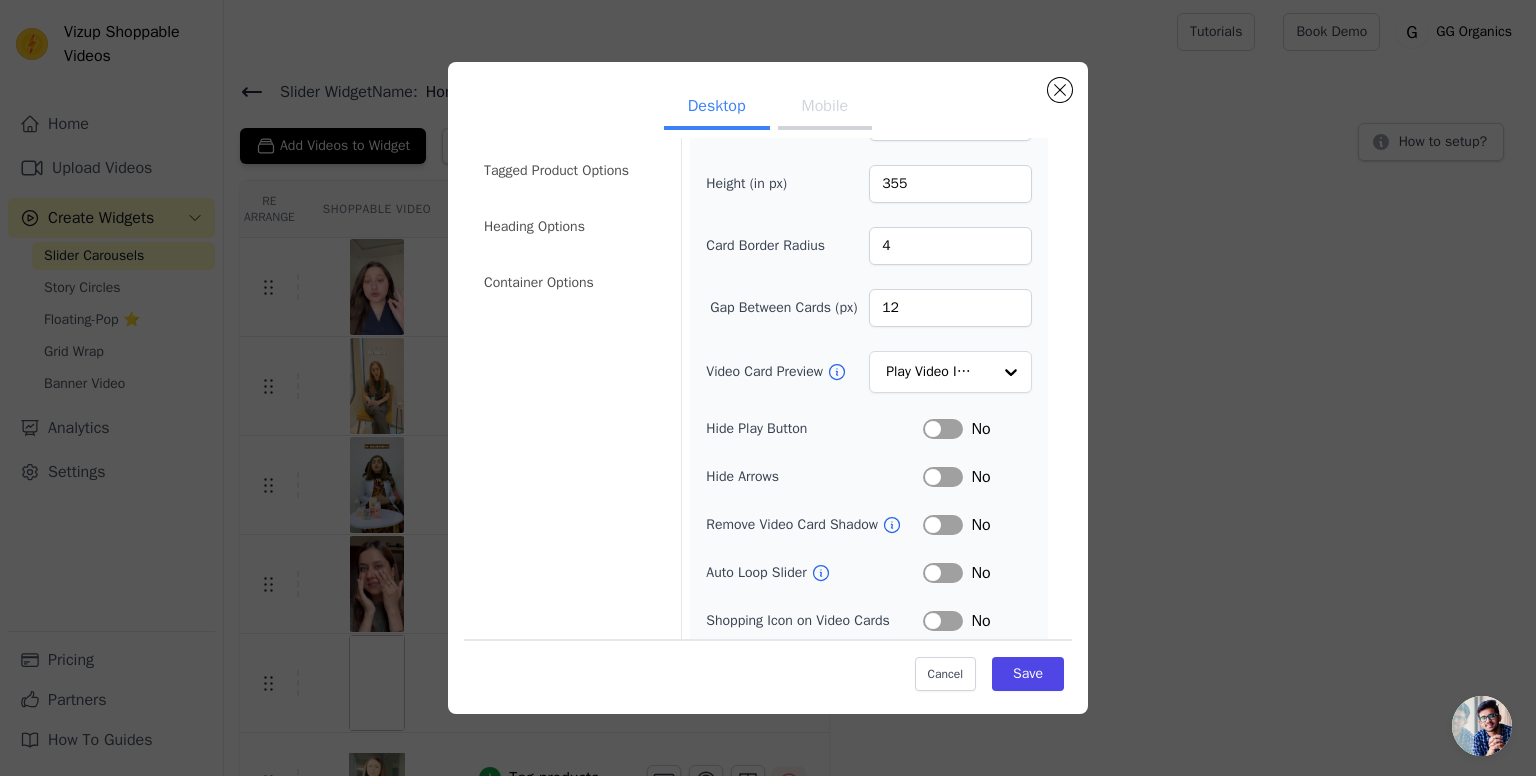 click on "Label" at bounding box center [943, 429] 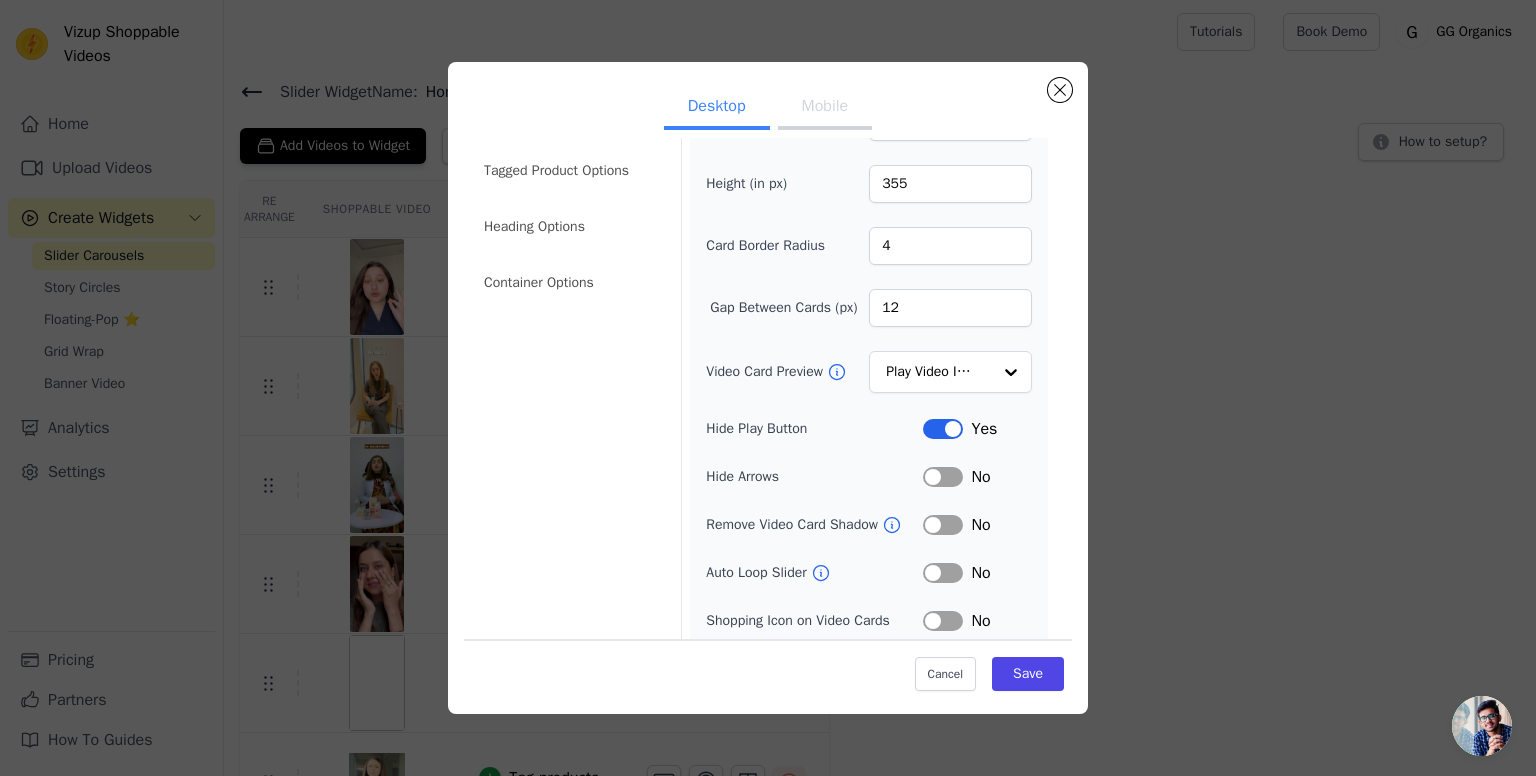 click on "Label" at bounding box center (943, 477) 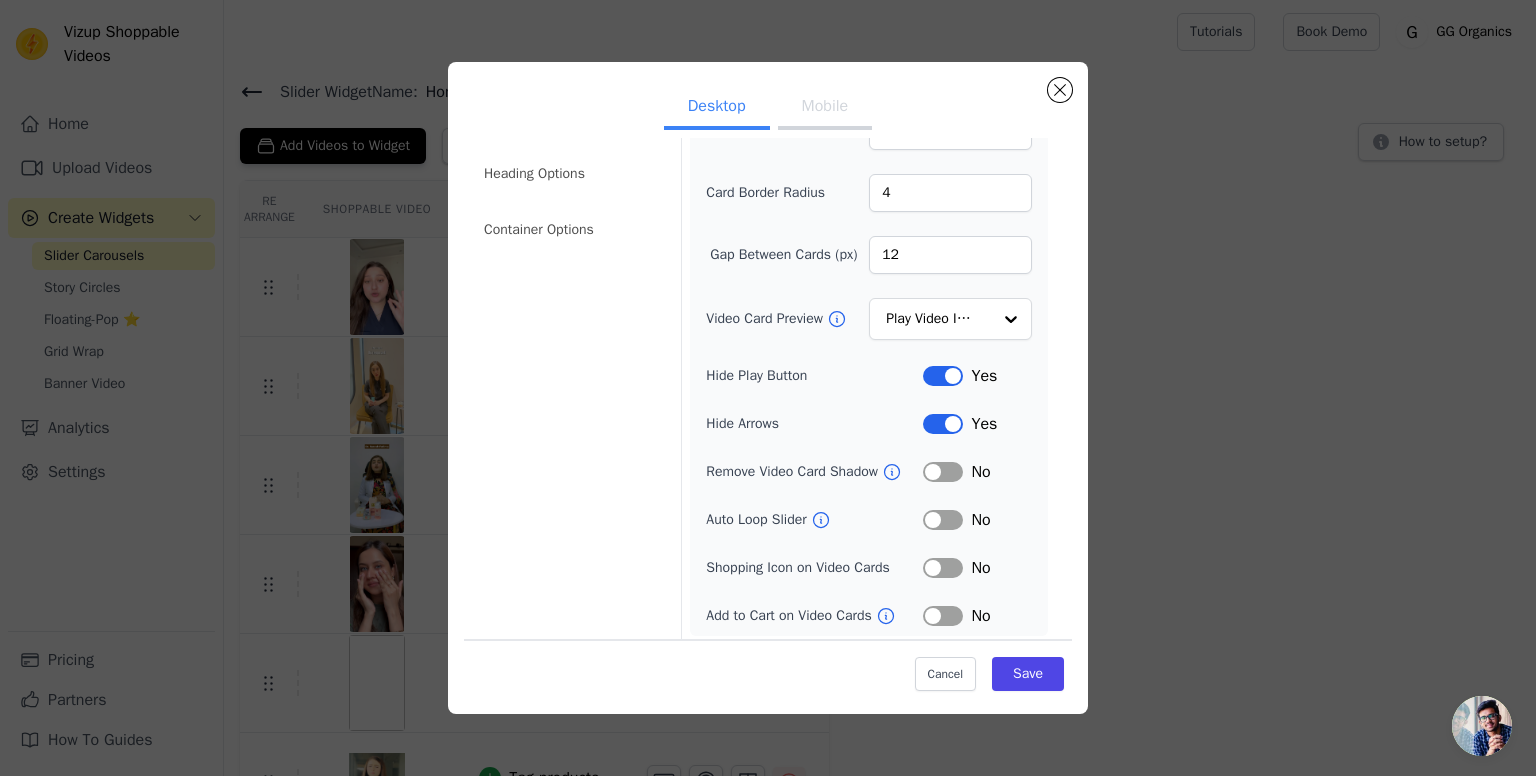 scroll, scrollTop: 120, scrollLeft: 0, axis: vertical 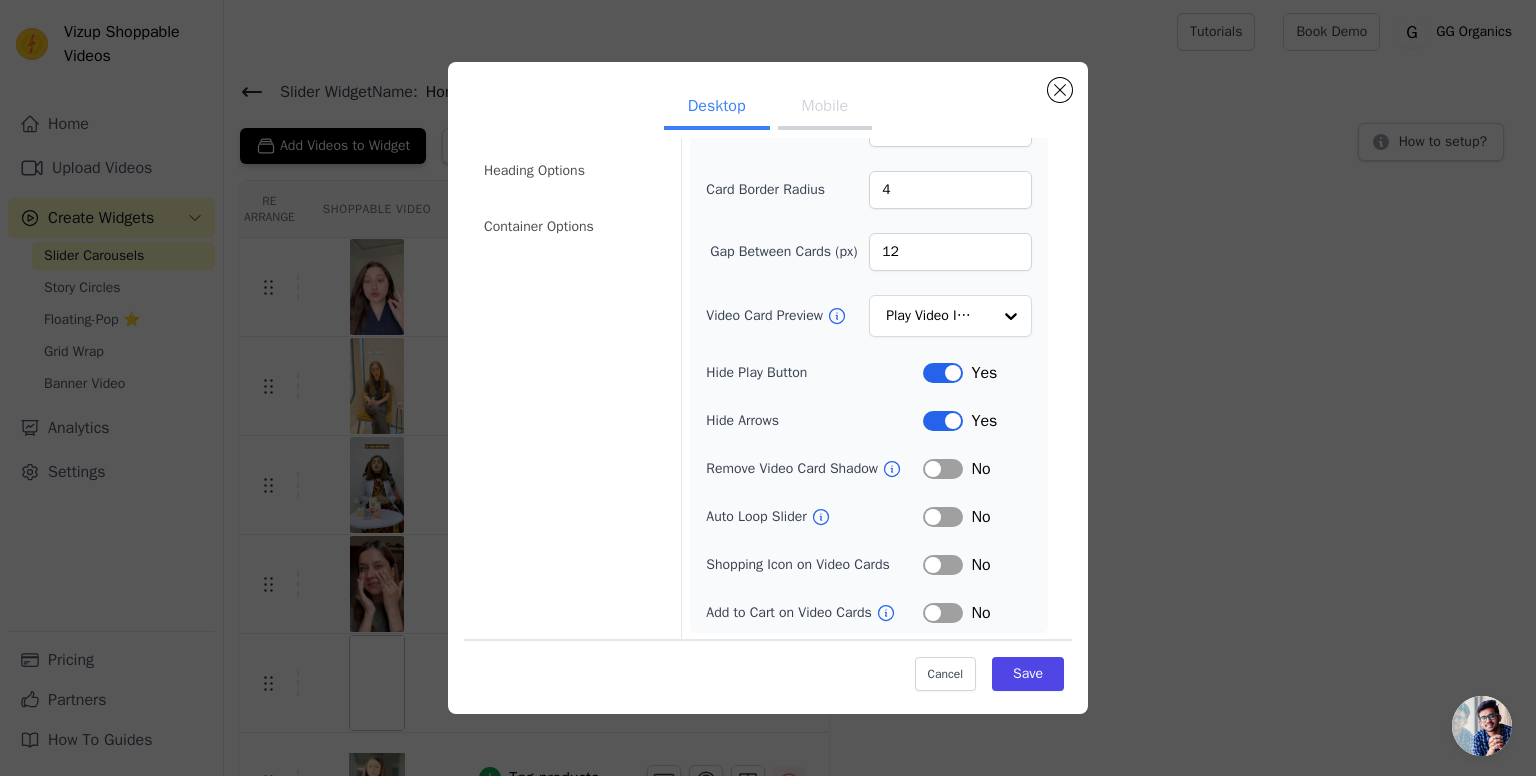 click on "Label" at bounding box center [943, 517] 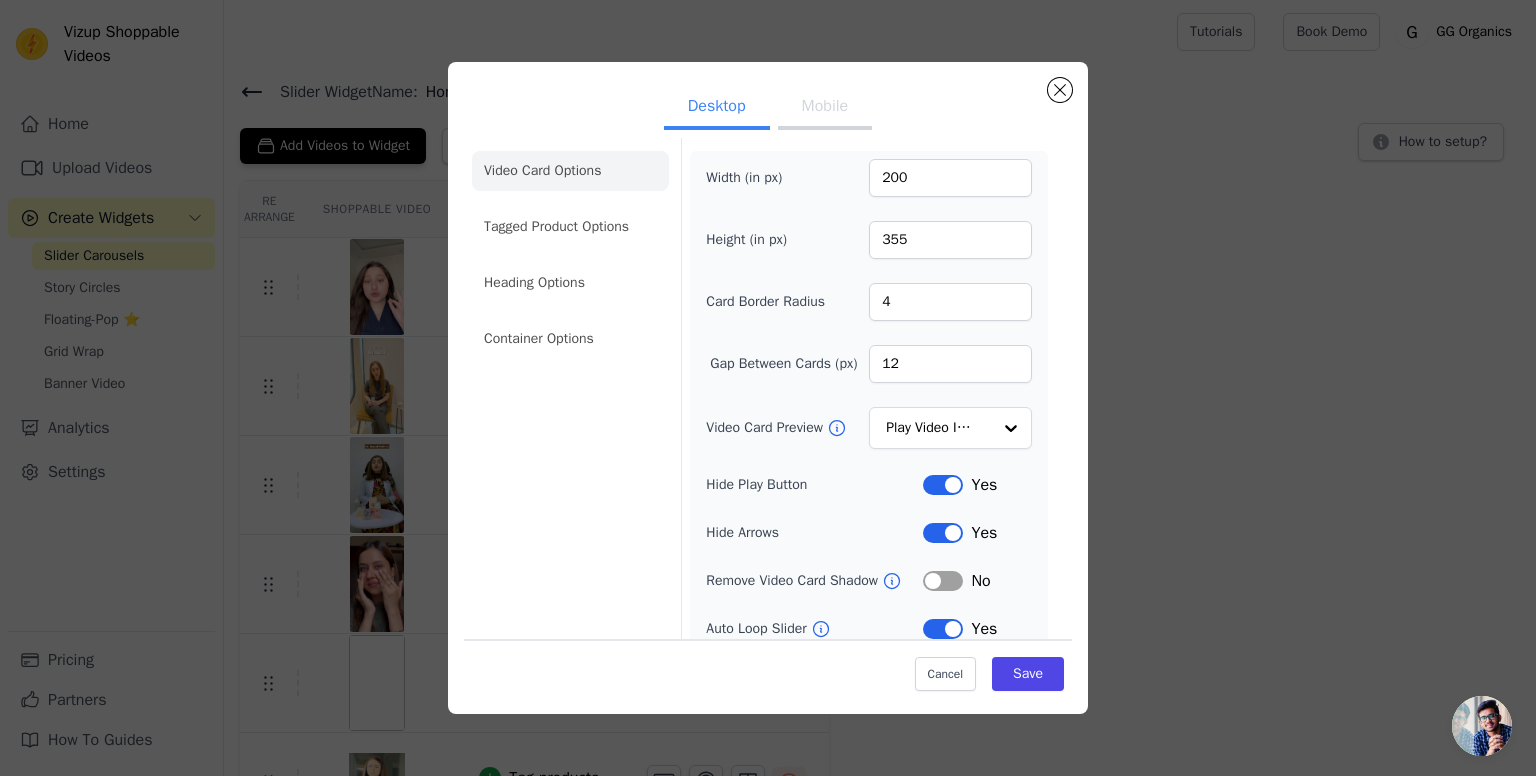 scroll, scrollTop: 0, scrollLeft: 0, axis: both 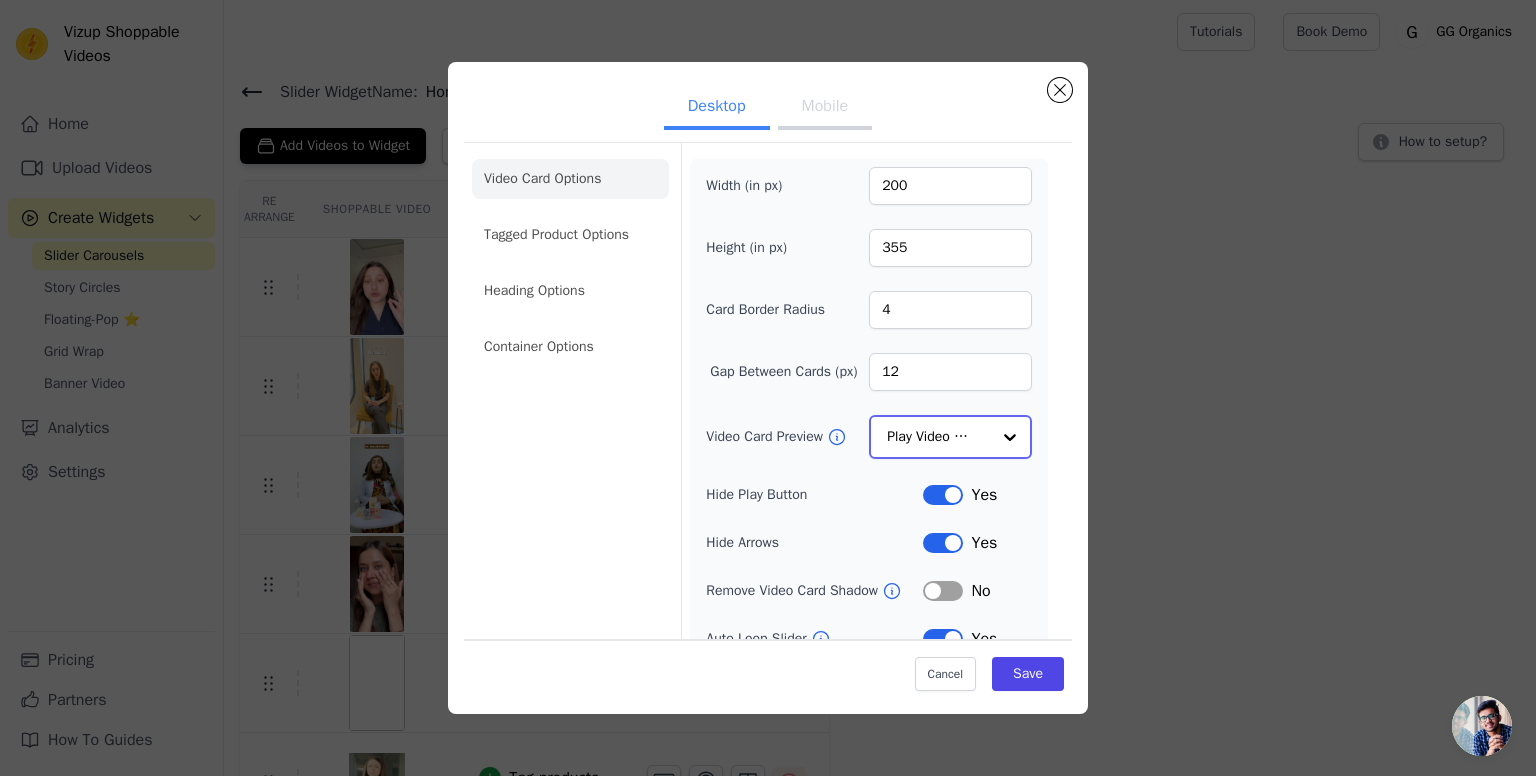 click at bounding box center [1010, 437] 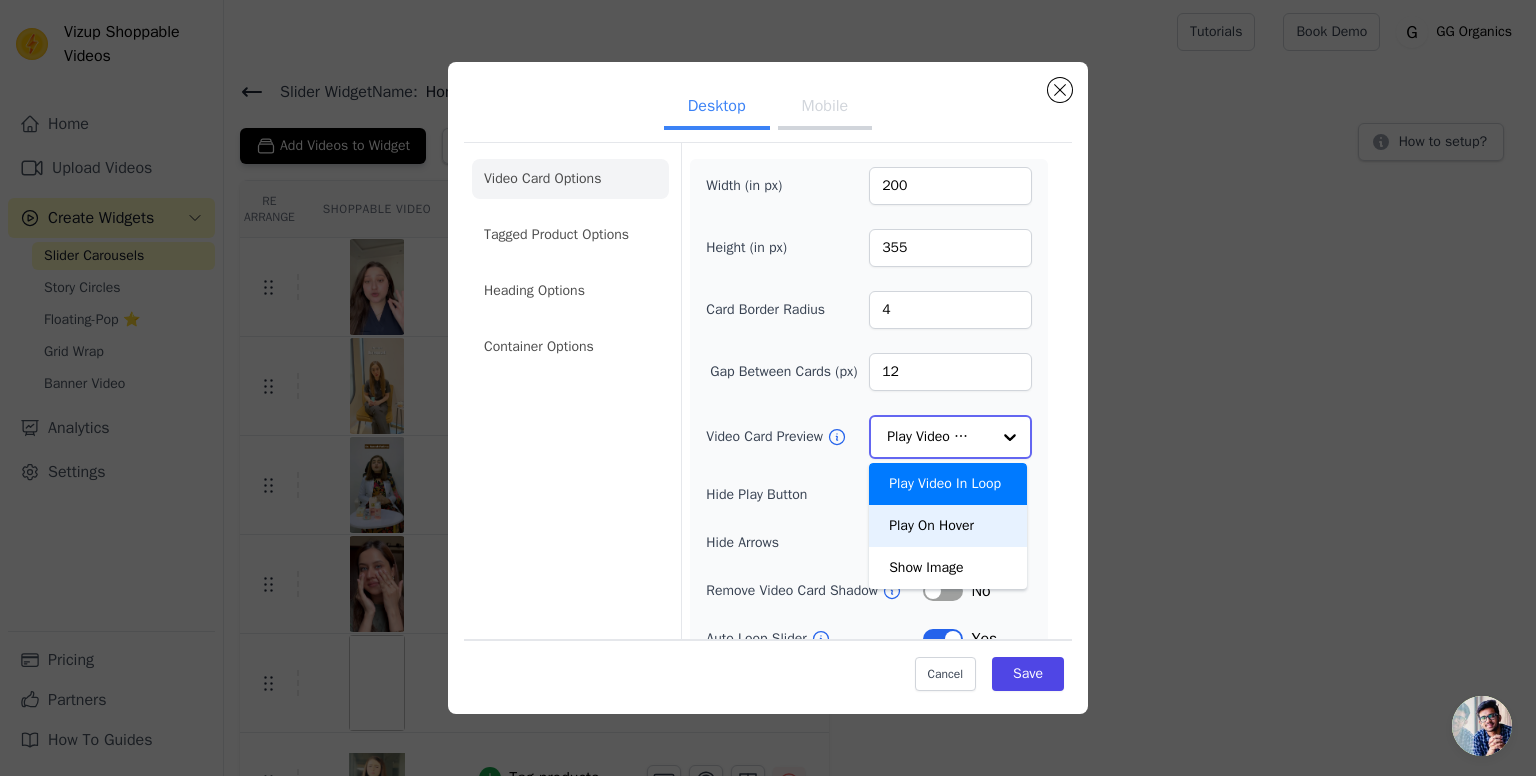 click on "Play On Hover" at bounding box center (948, 526) 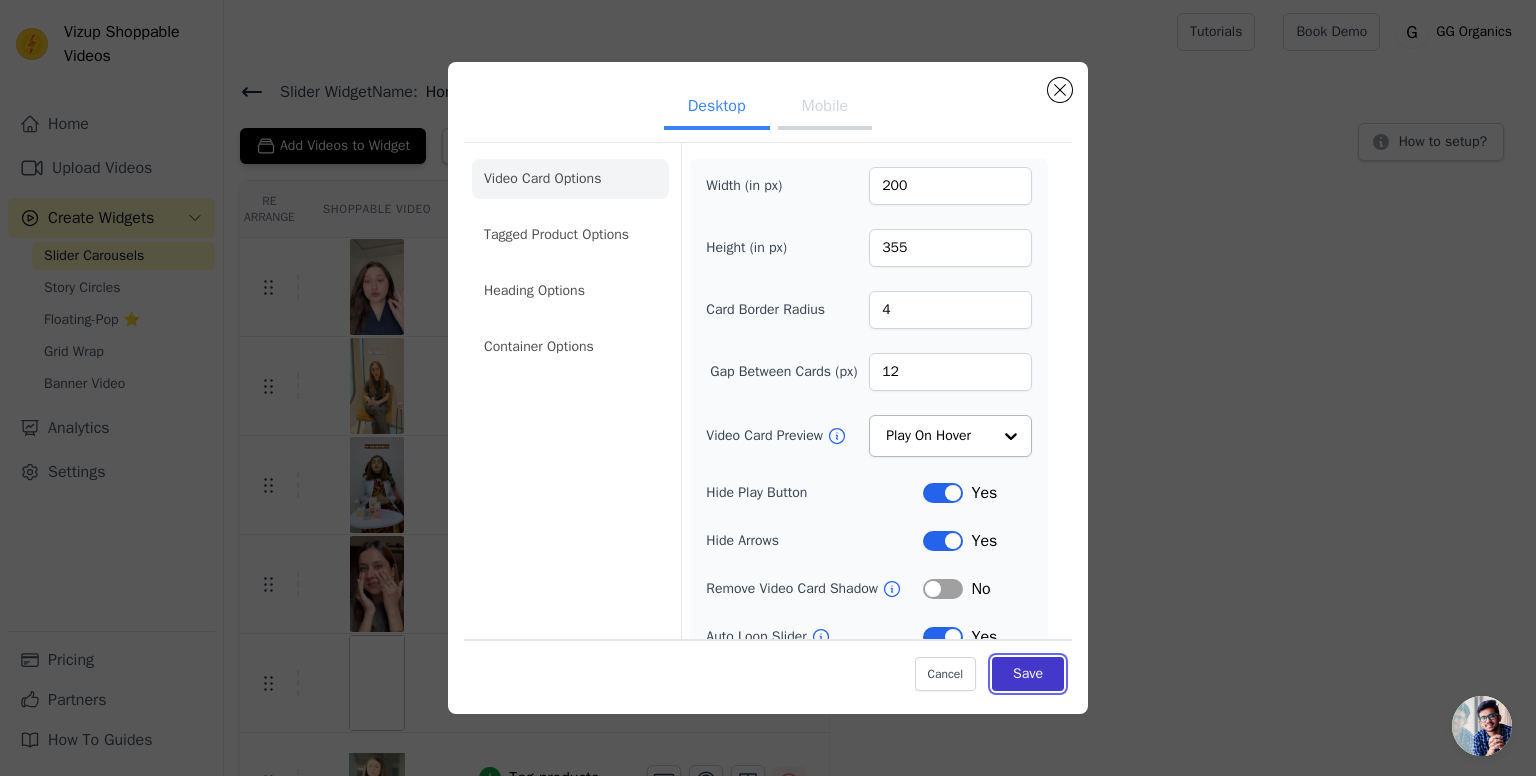 click on "Save" at bounding box center (1028, 673) 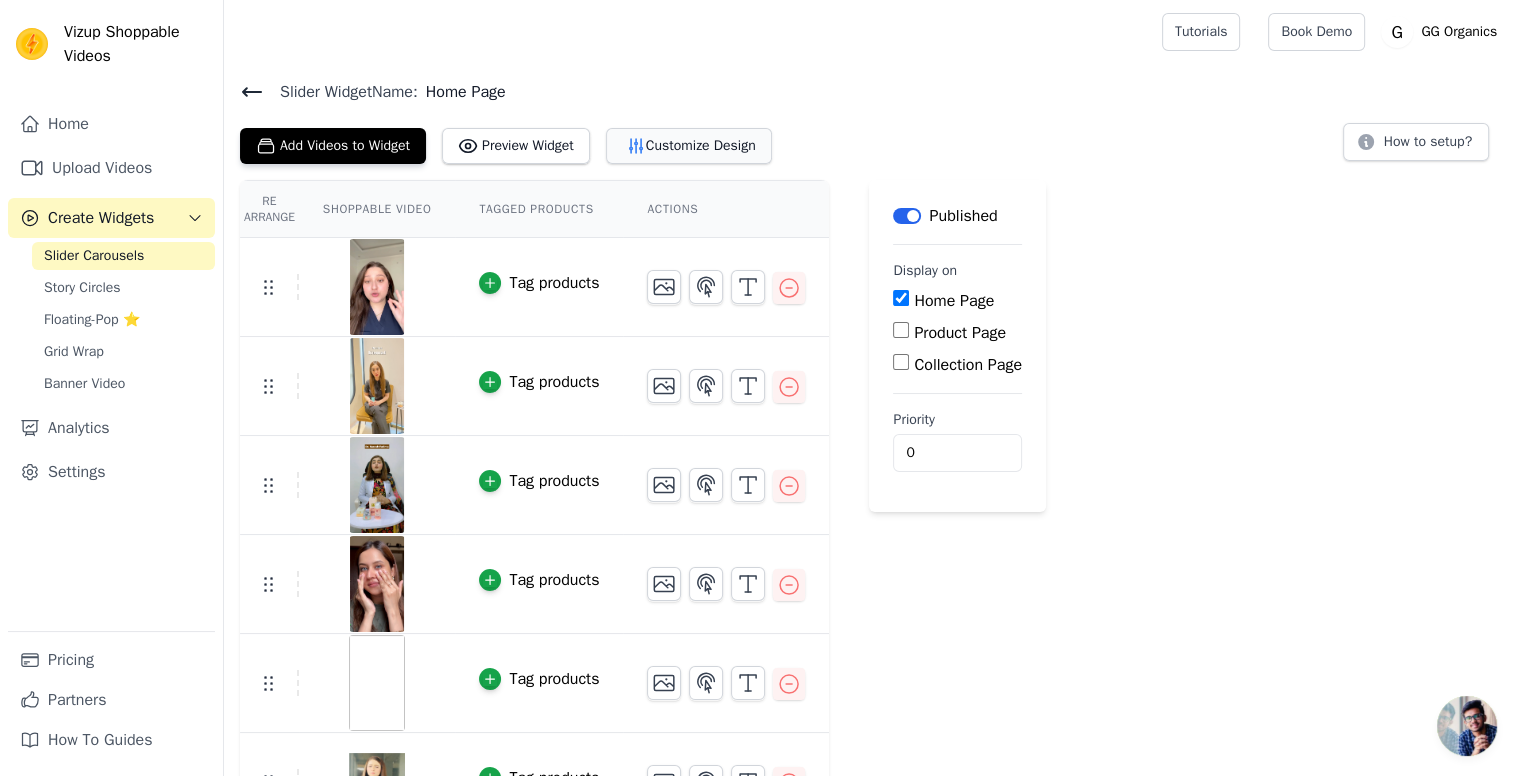 click 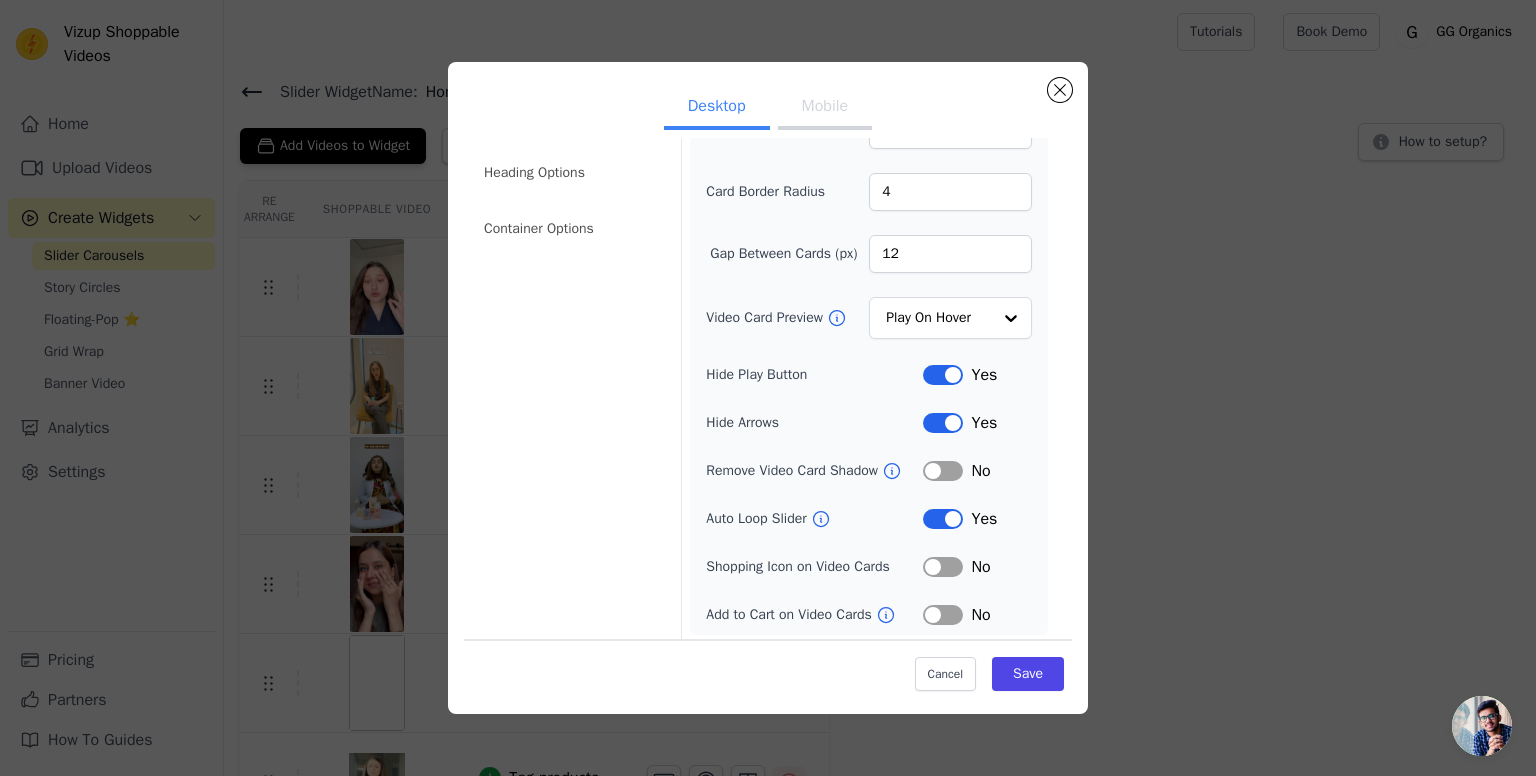 scroll, scrollTop: 120, scrollLeft: 0, axis: vertical 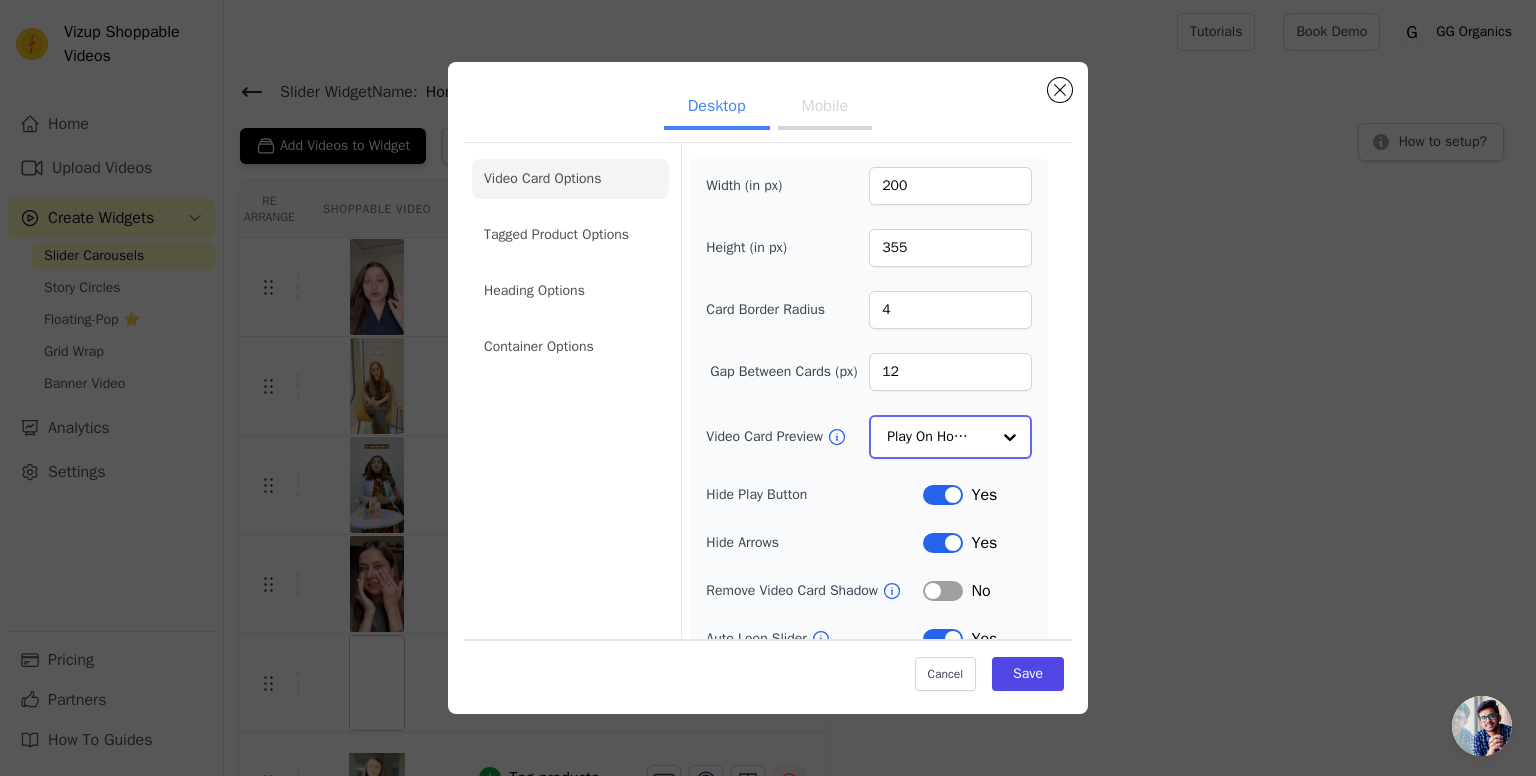 click on "Video Card Preview" 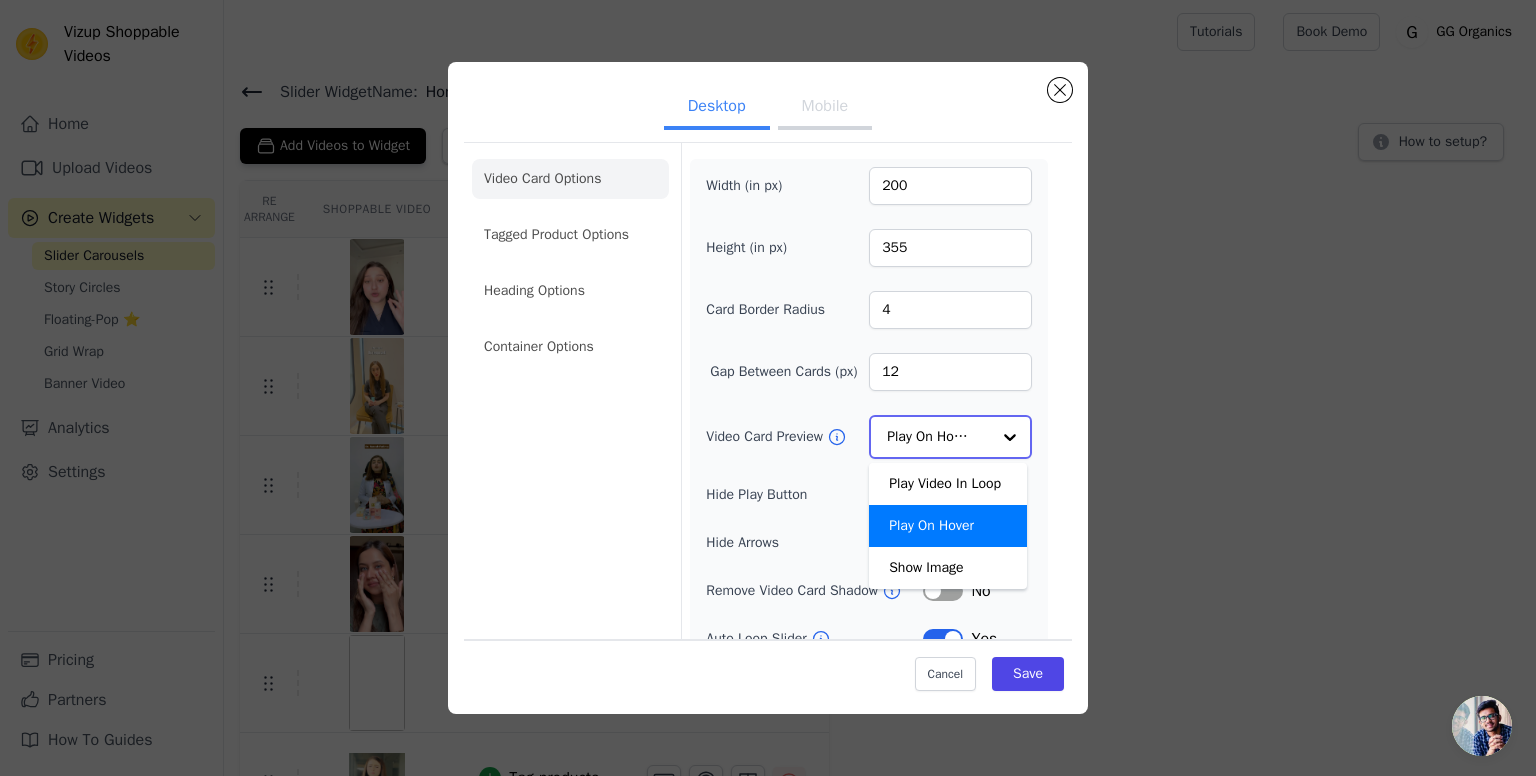 click on "Video Card Preview" 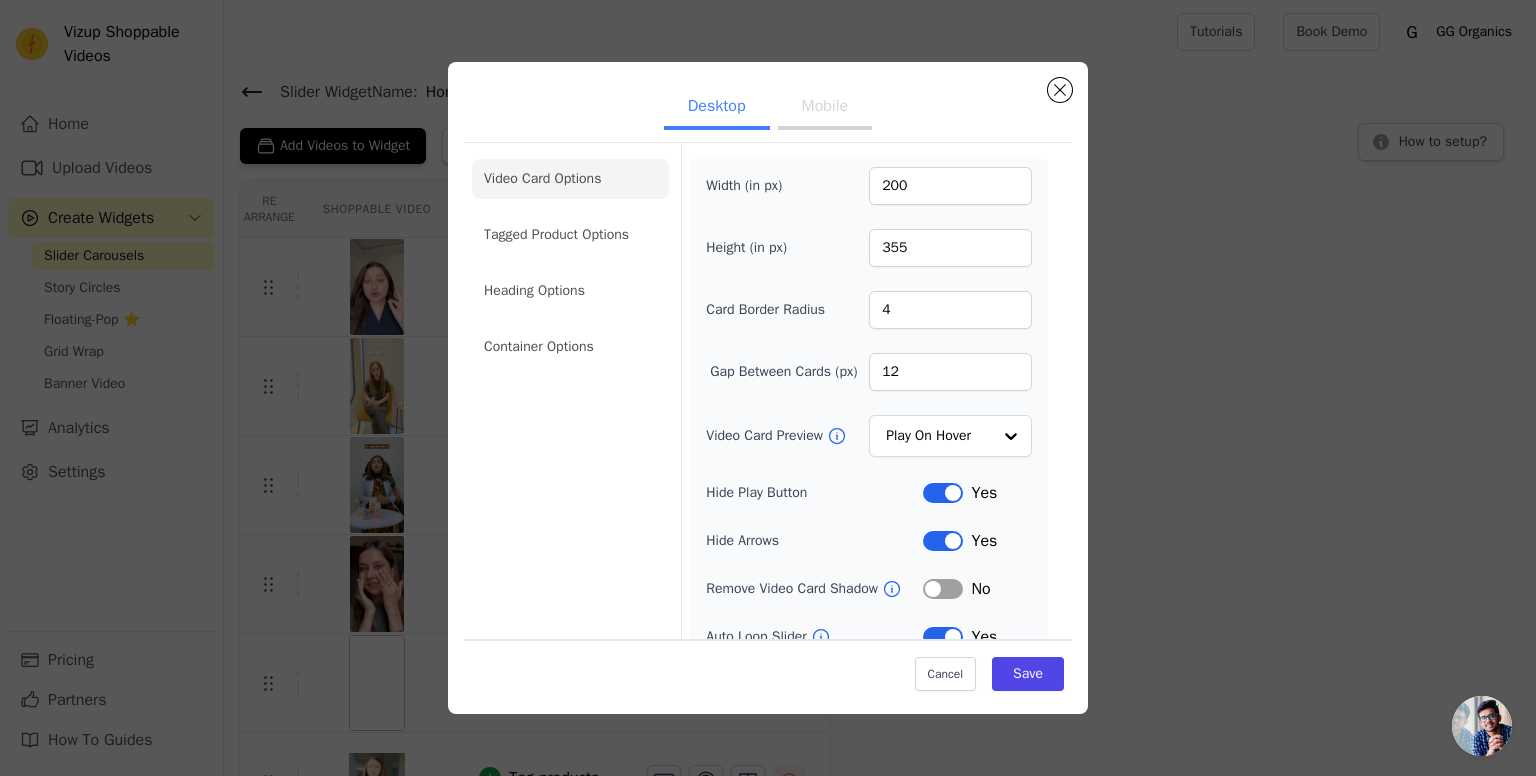 click on "Mobile" at bounding box center (825, 108) 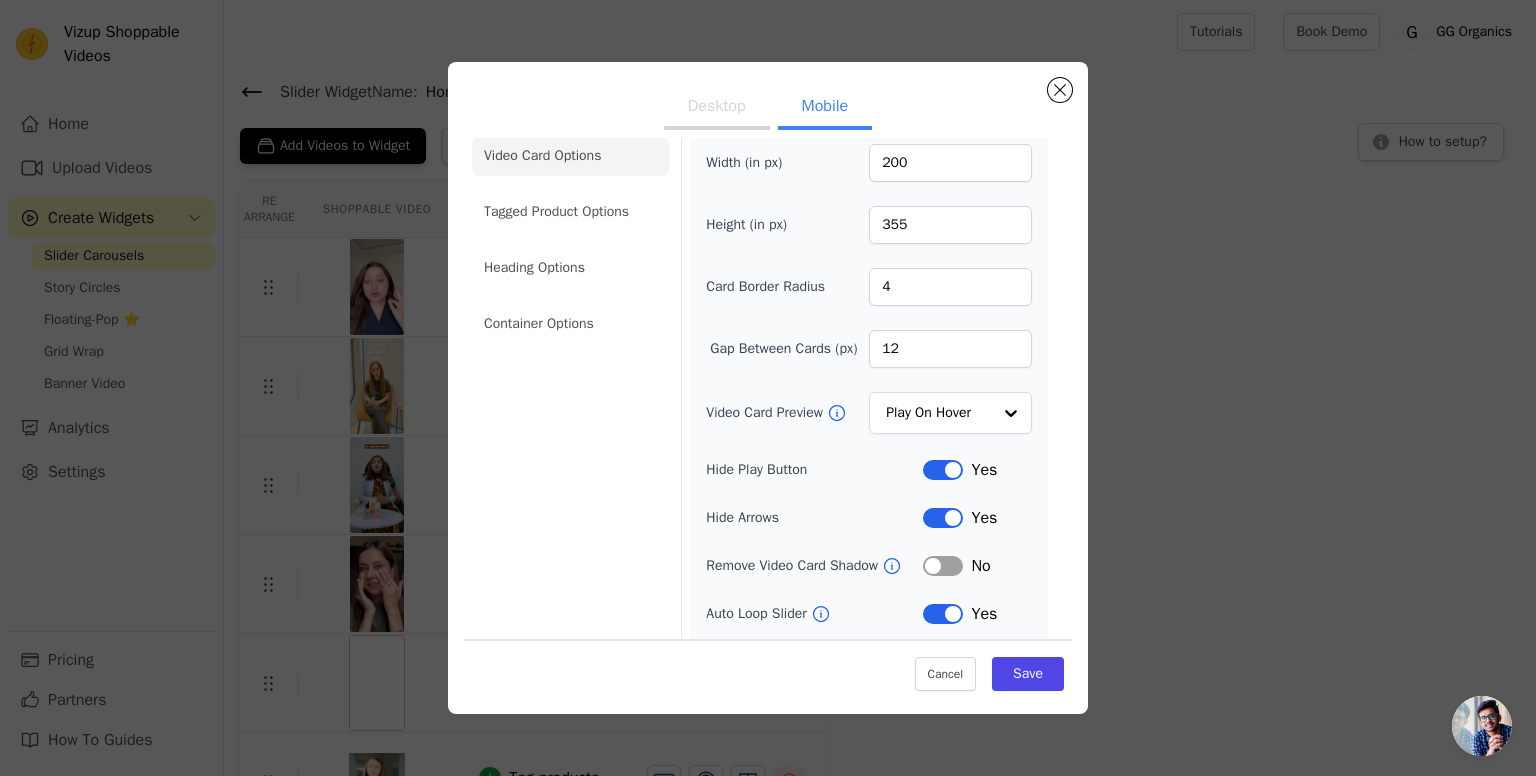 scroll, scrollTop: 0, scrollLeft: 0, axis: both 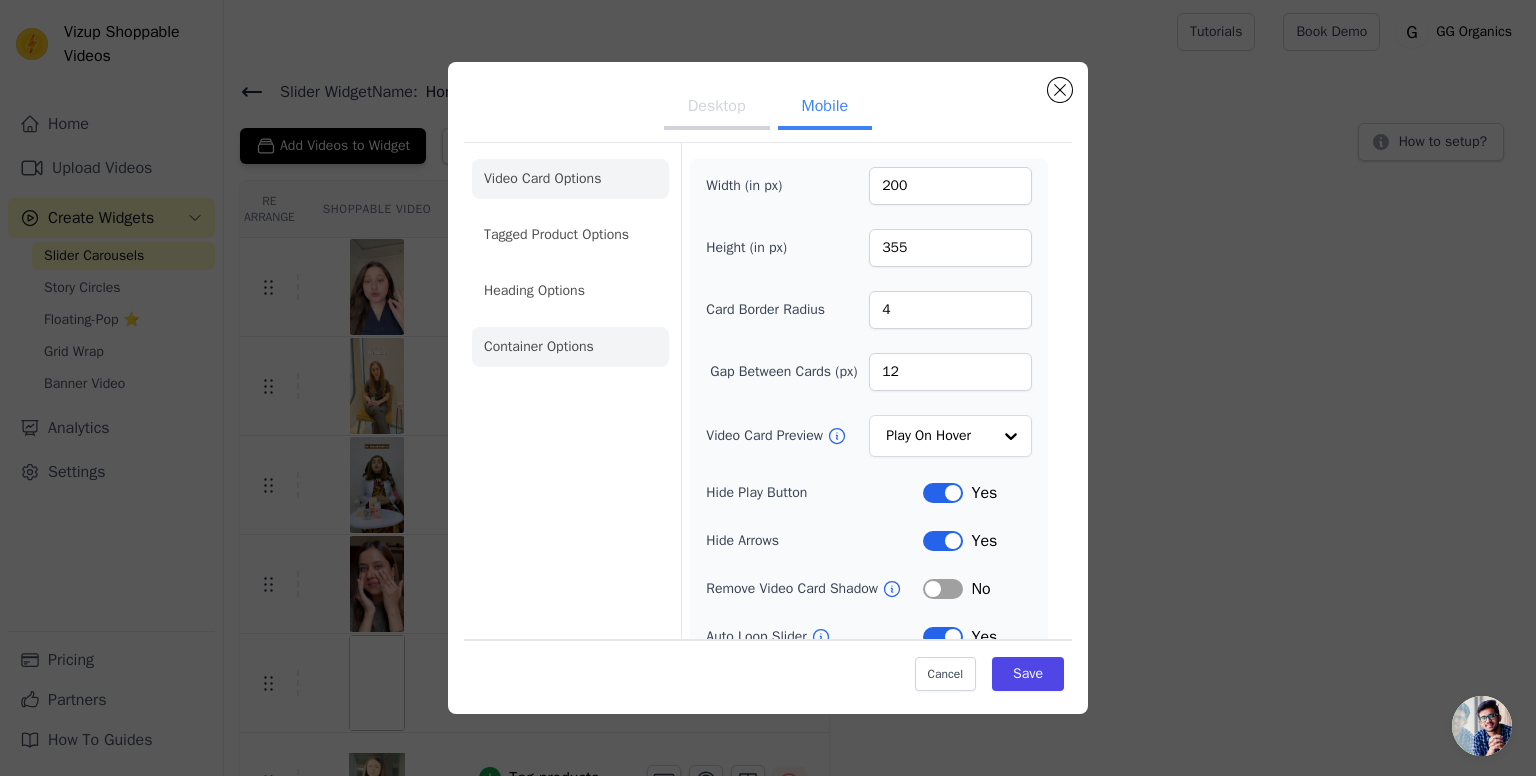 click on "Container Options" 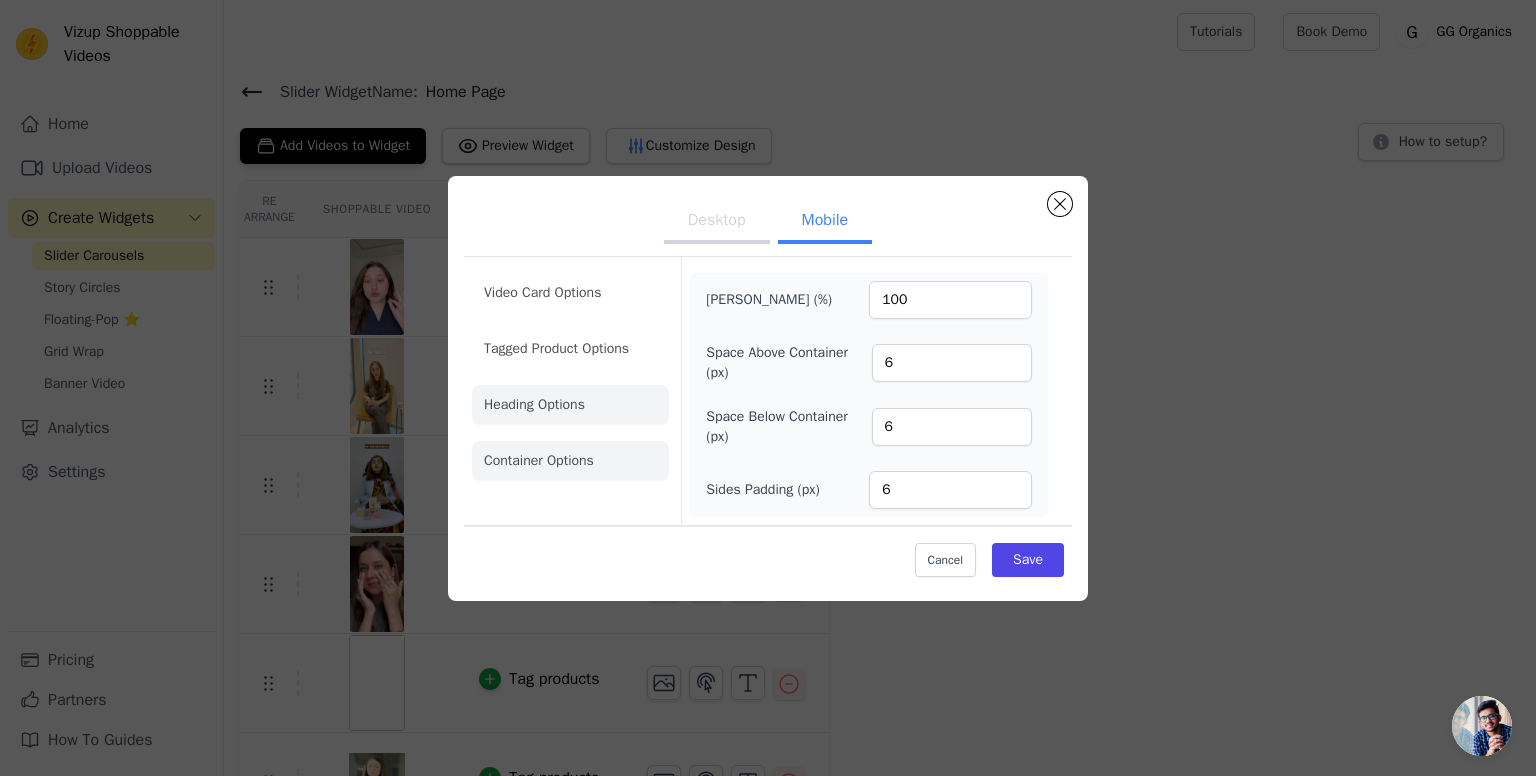 click on "Heading Options" 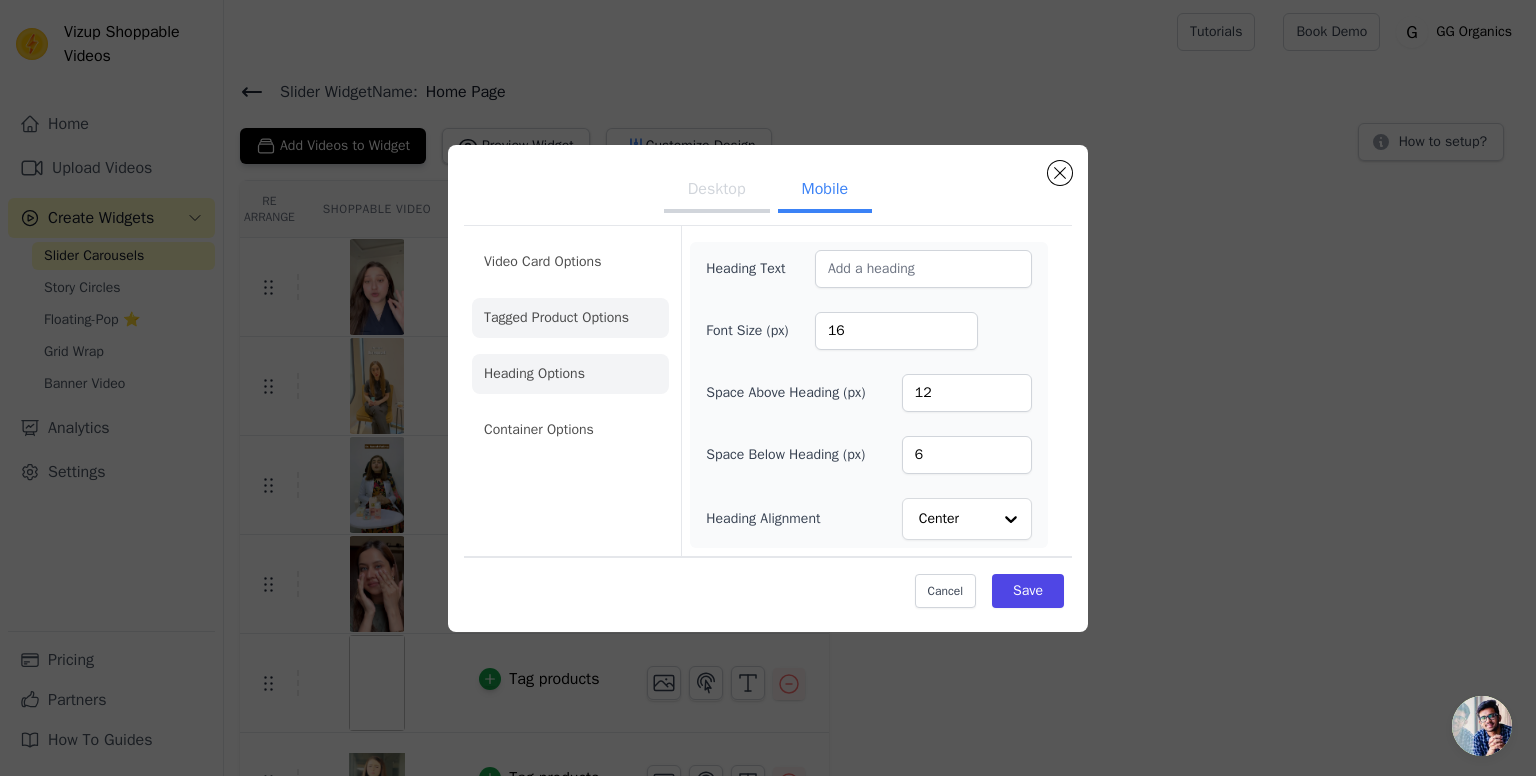 click on "Tagged Product Options" 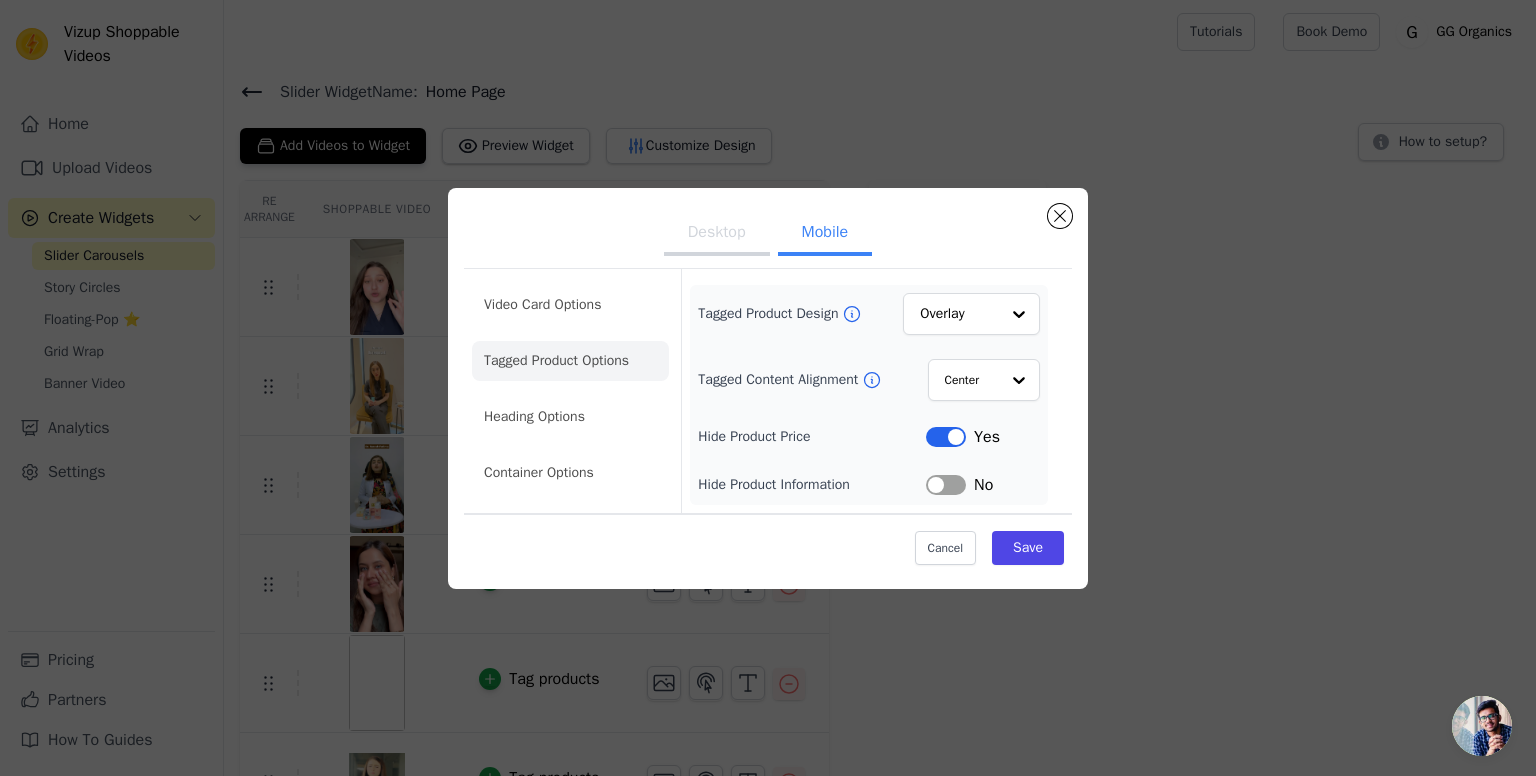 click on "Desktop" at bounding box center (717, 234) 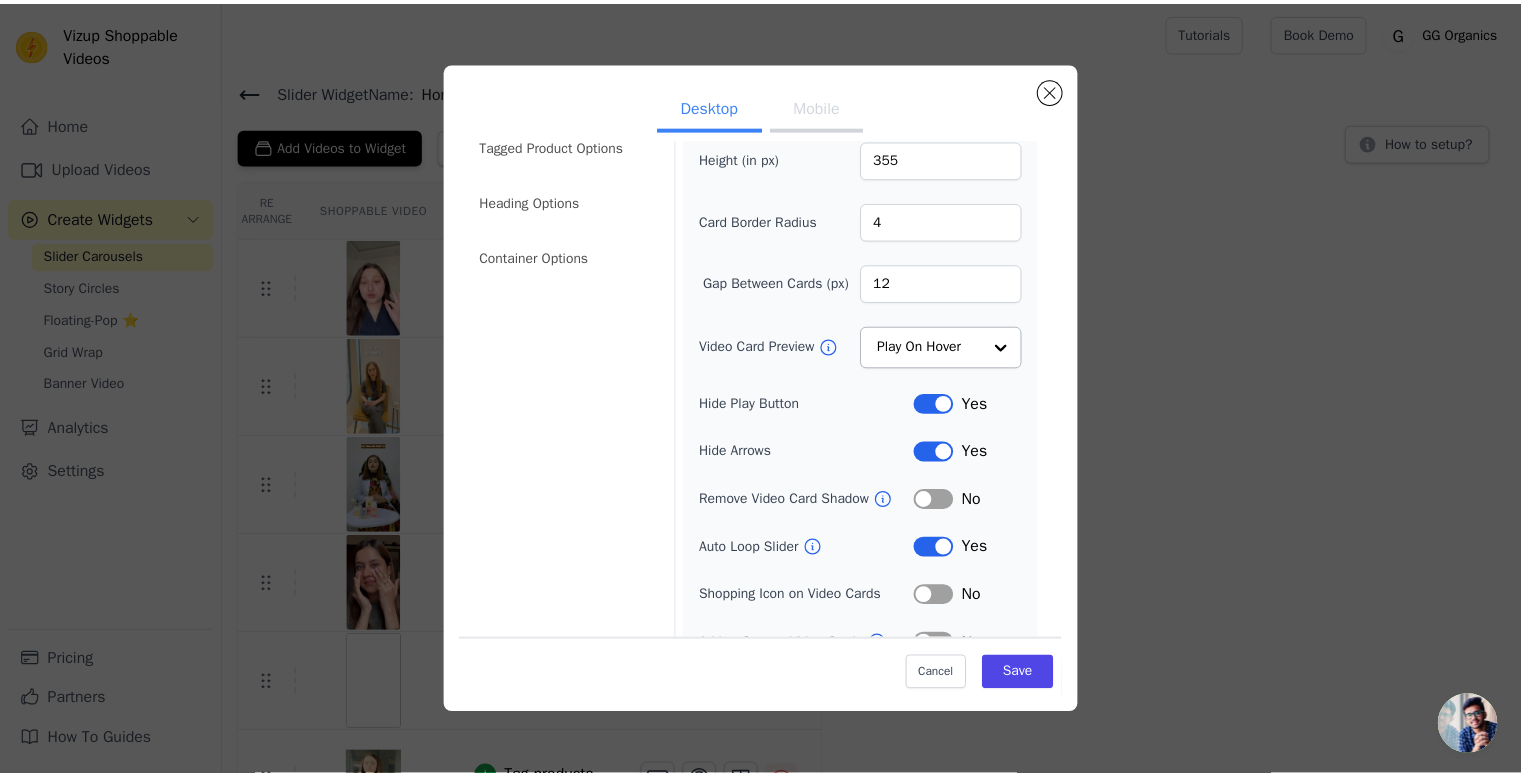 scroll, scrollTop: 120, scrollLeft: 0, axis: vertical 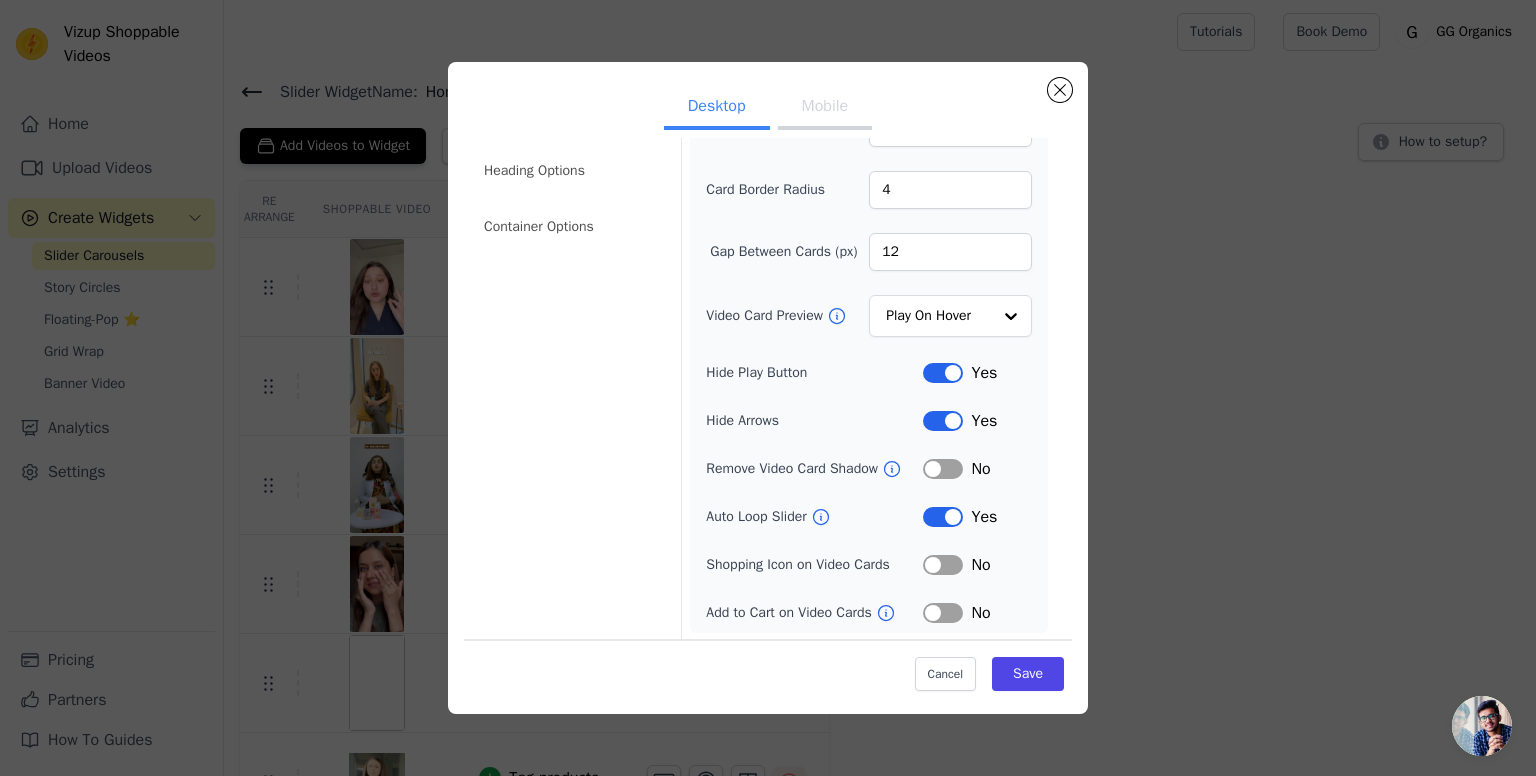 click on "Label" at bounding box center (943, 469) 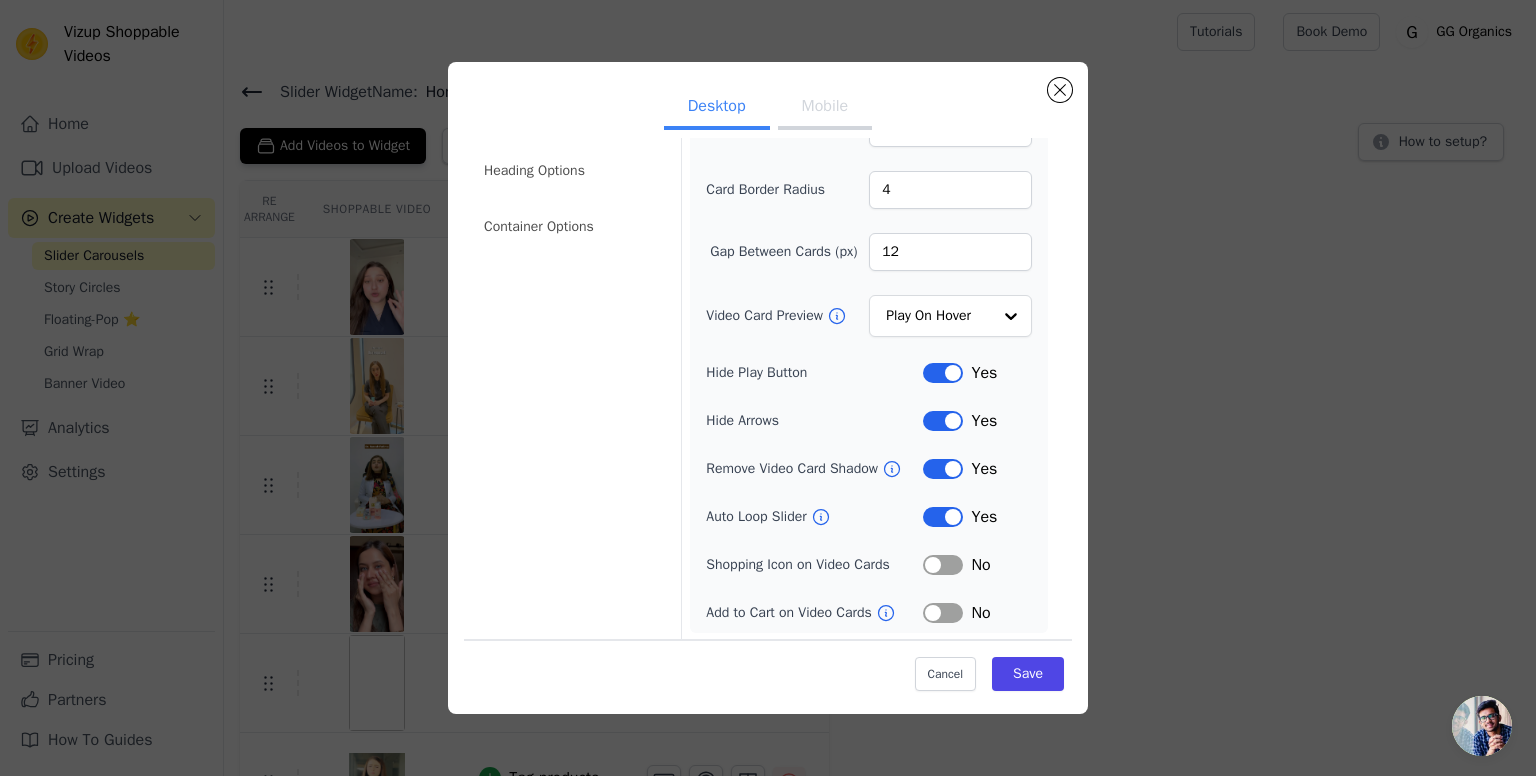 click on "Label" at bounding box center (943, 469) 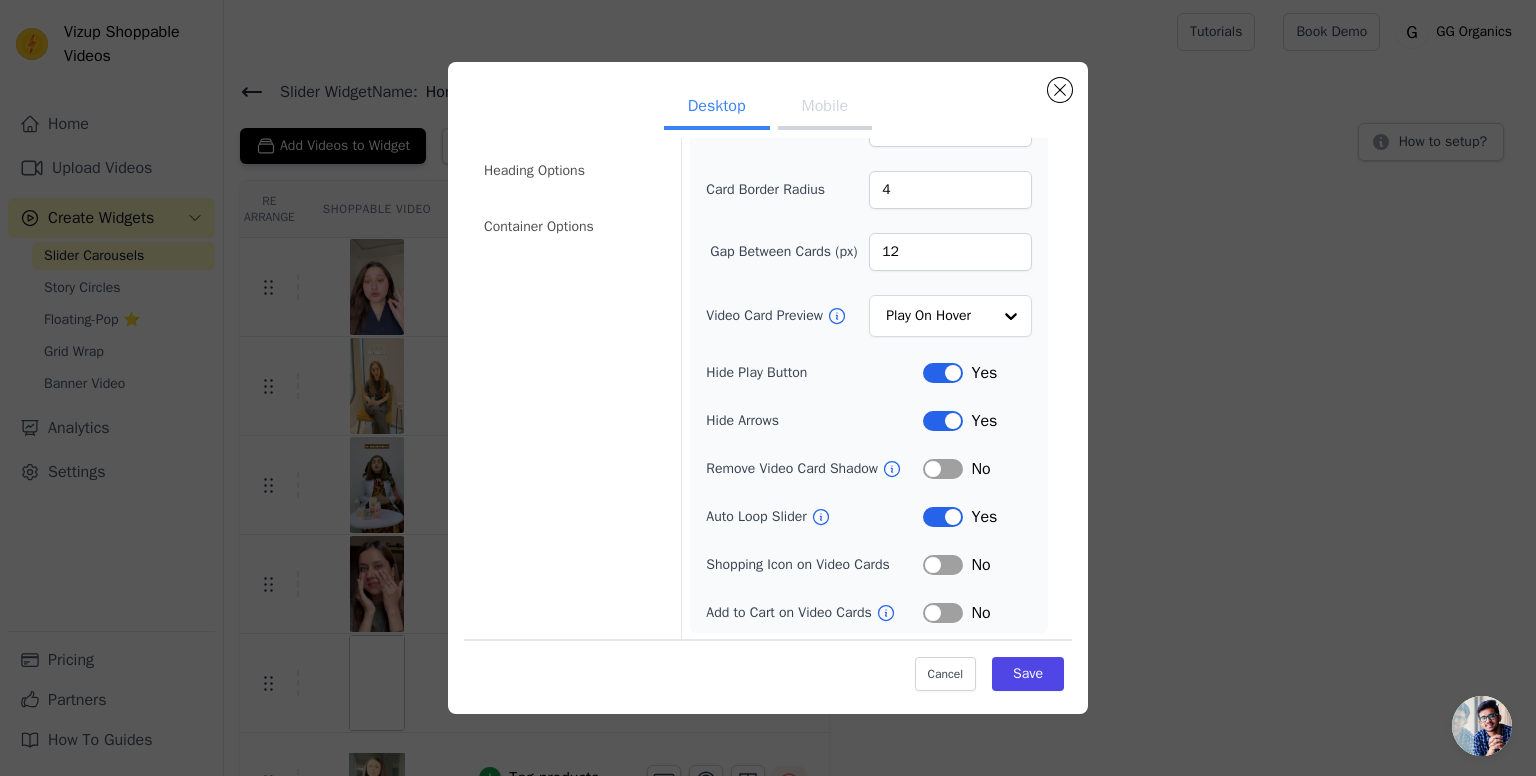 click on "Label" at bounding box center (943, 469) 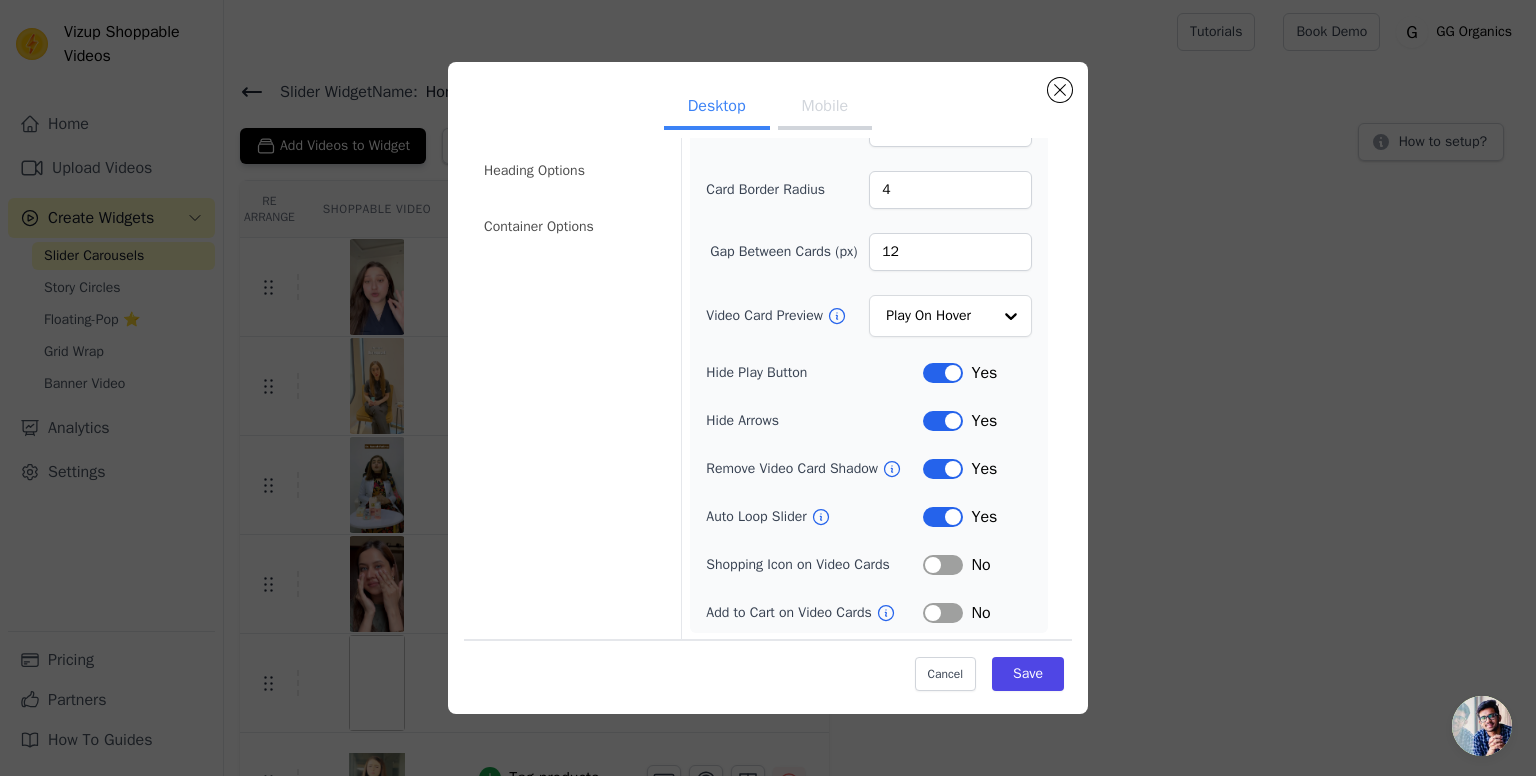 click on "Label" at bounding box center [943, 469] 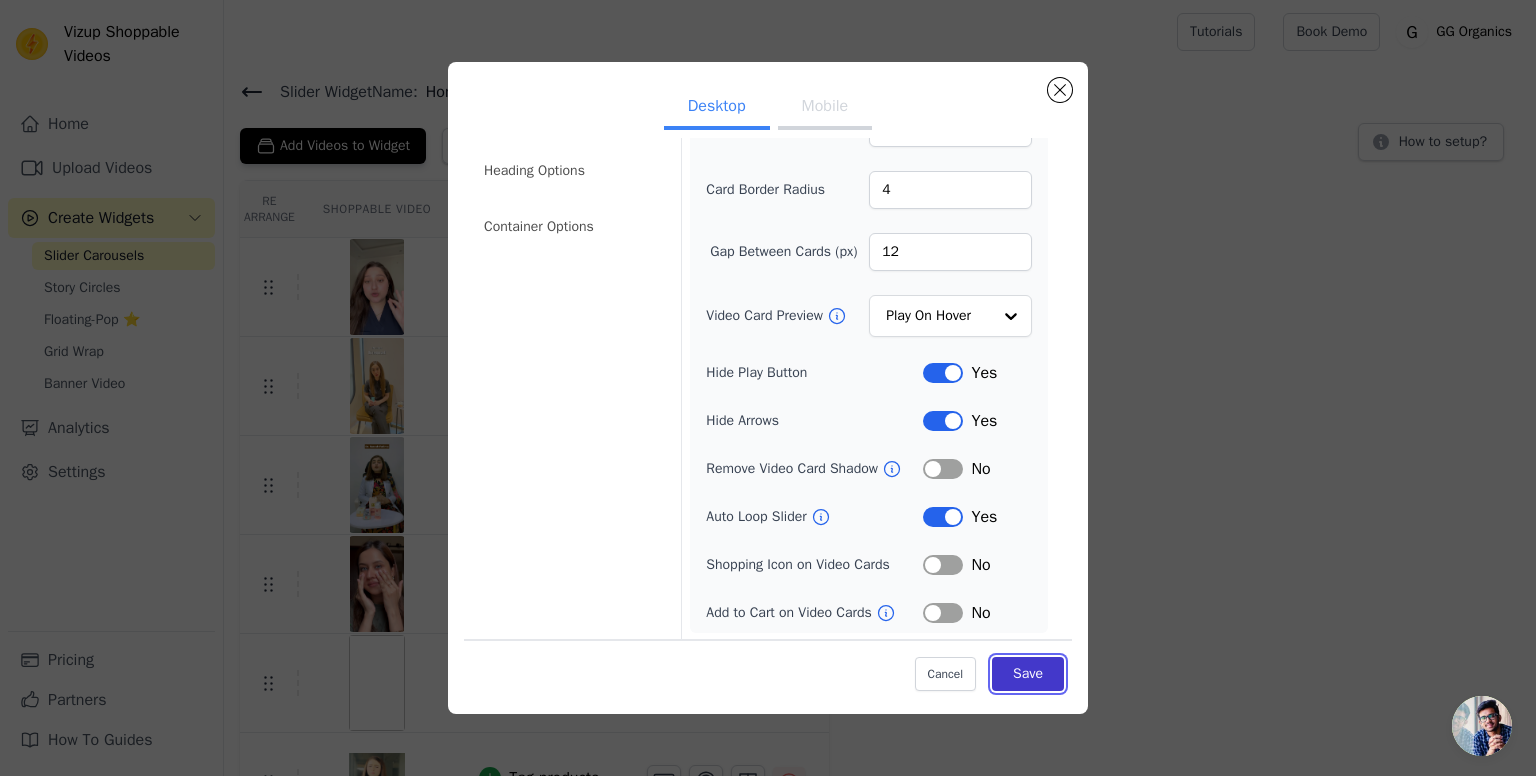 click on "Save" at bounding box center [1028, 673] 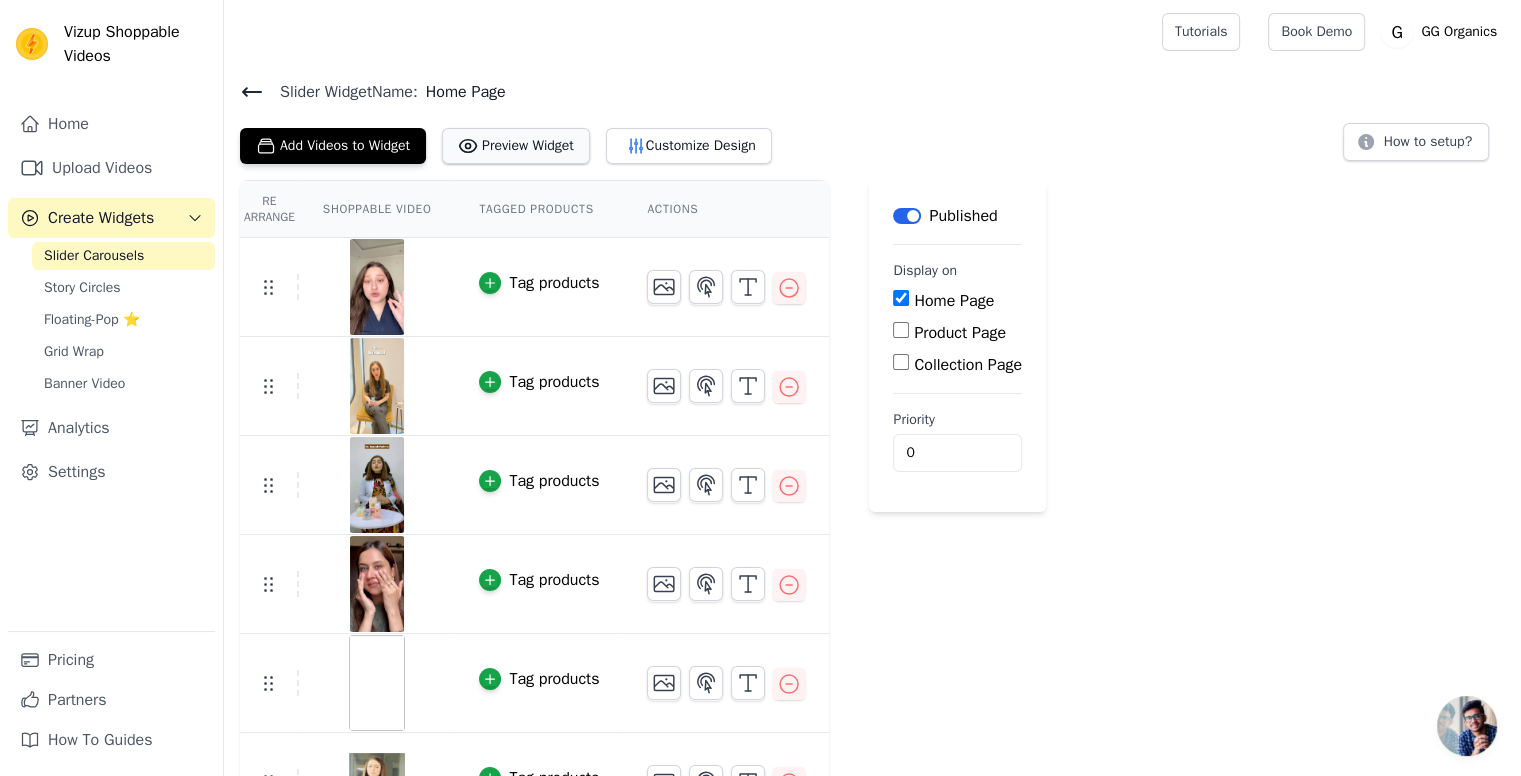 click on "Preview Widget" at bounding box center (516, 146) 